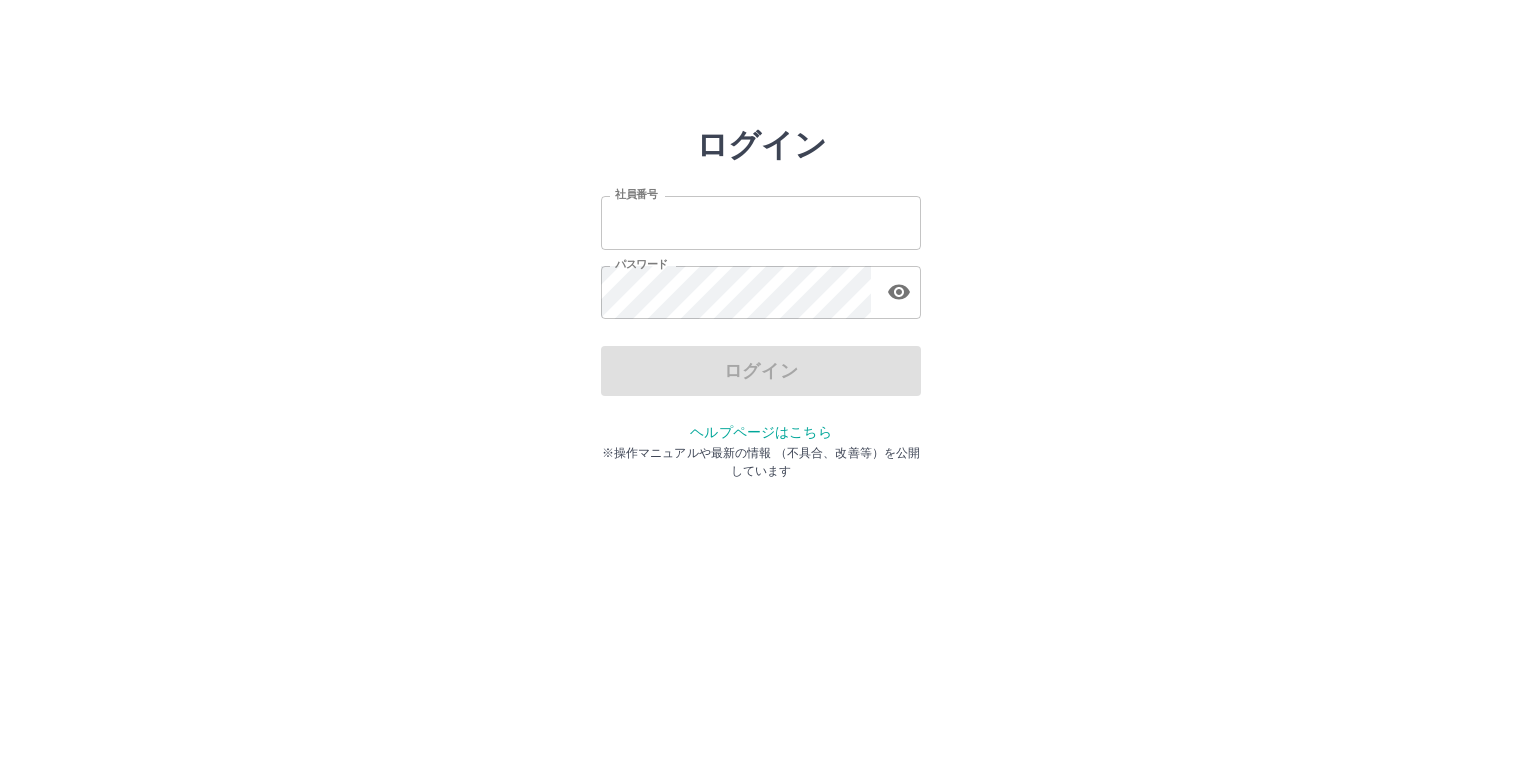 scroll, scrollTop: 0, scrollLeft: 0, axis: both 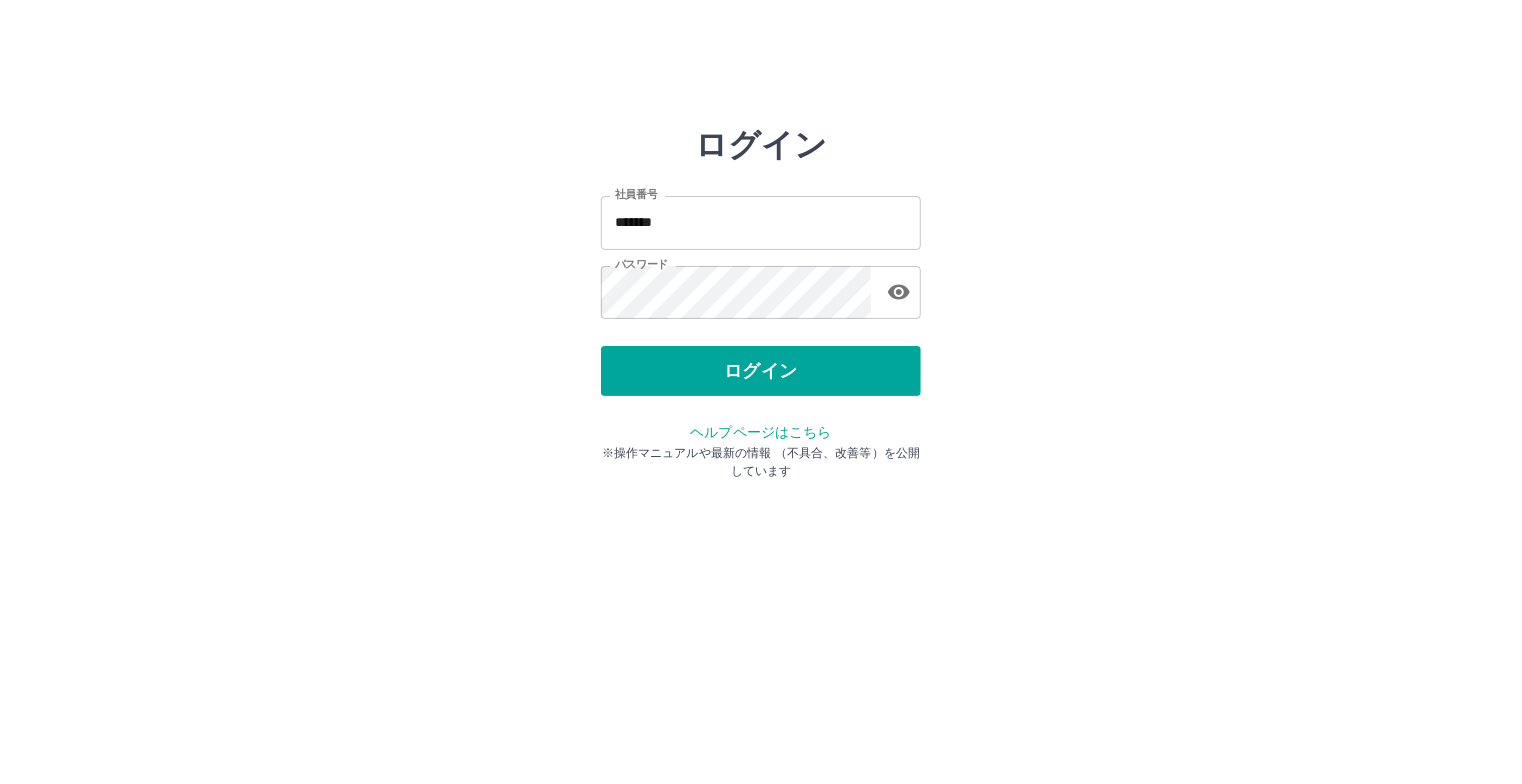 click on "ログイン 社員番号 ******* 社員番号 パスワード パスワード ログイン ヘルプページはこちら ※操作マニュアルや最新の情報 （不具合、改善等）を公開しています" at bounding box center [761, 286] 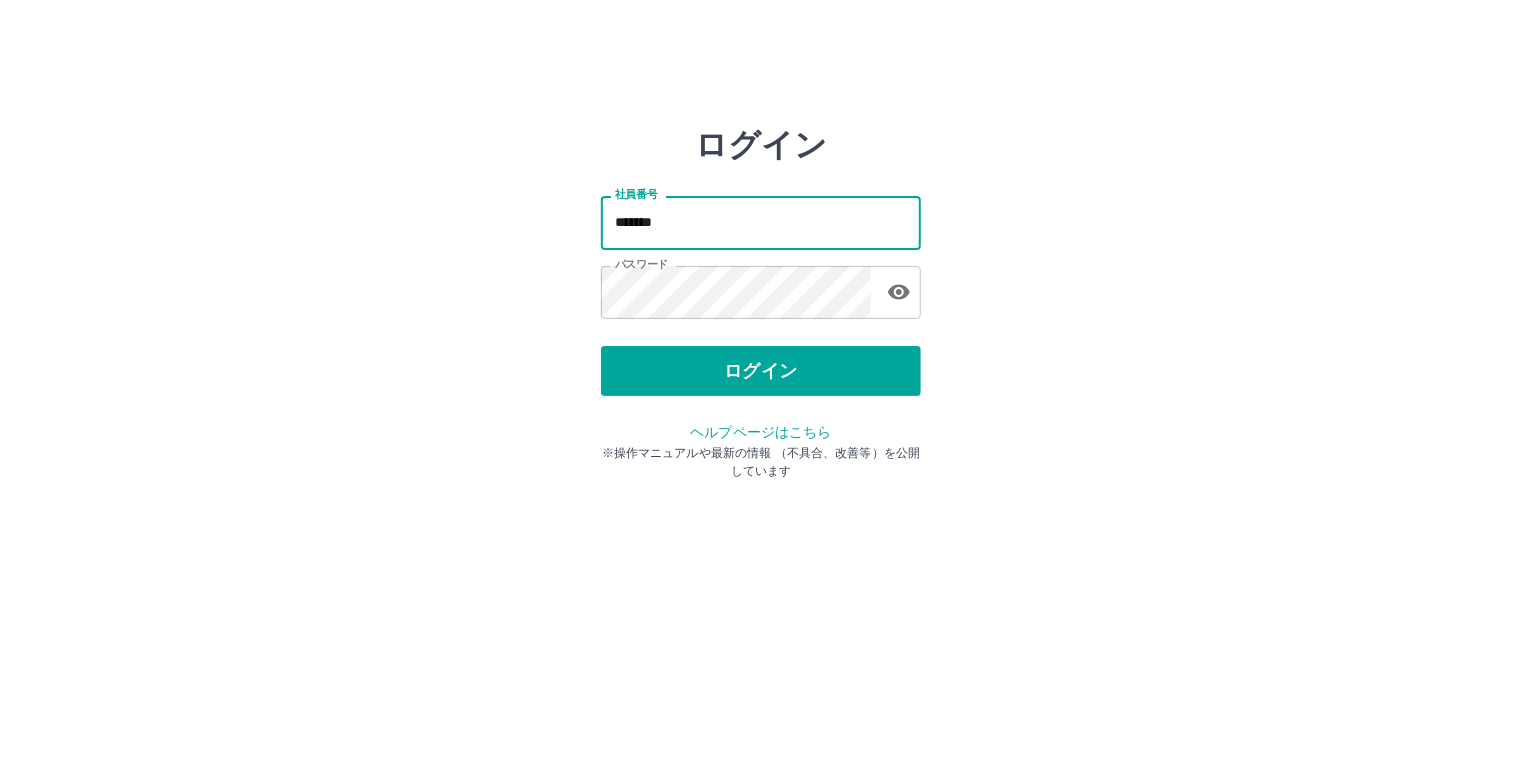 click on "*******" at bounding box center (761, 222) 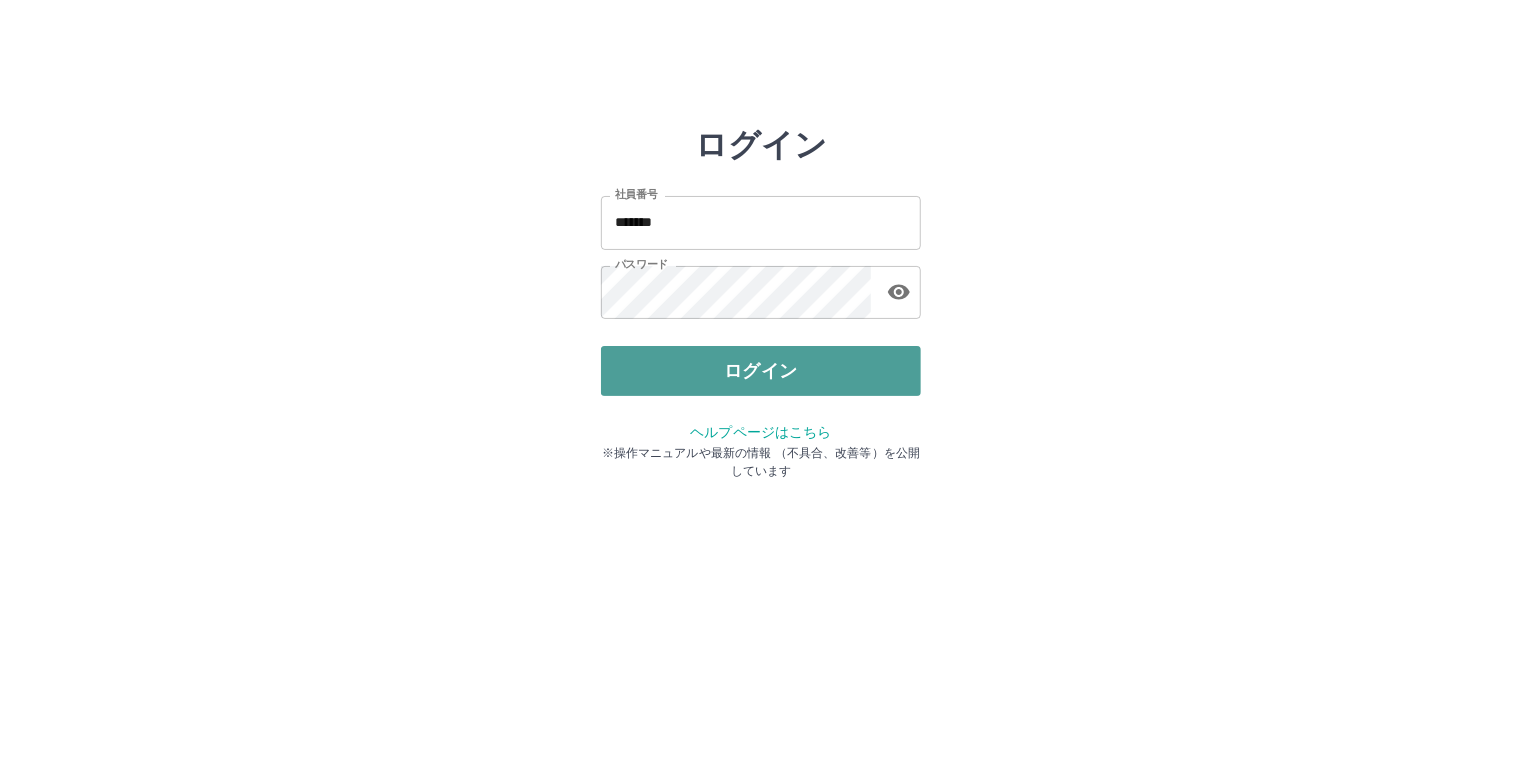 click on "ログイン" at bounding box center (761, 371) 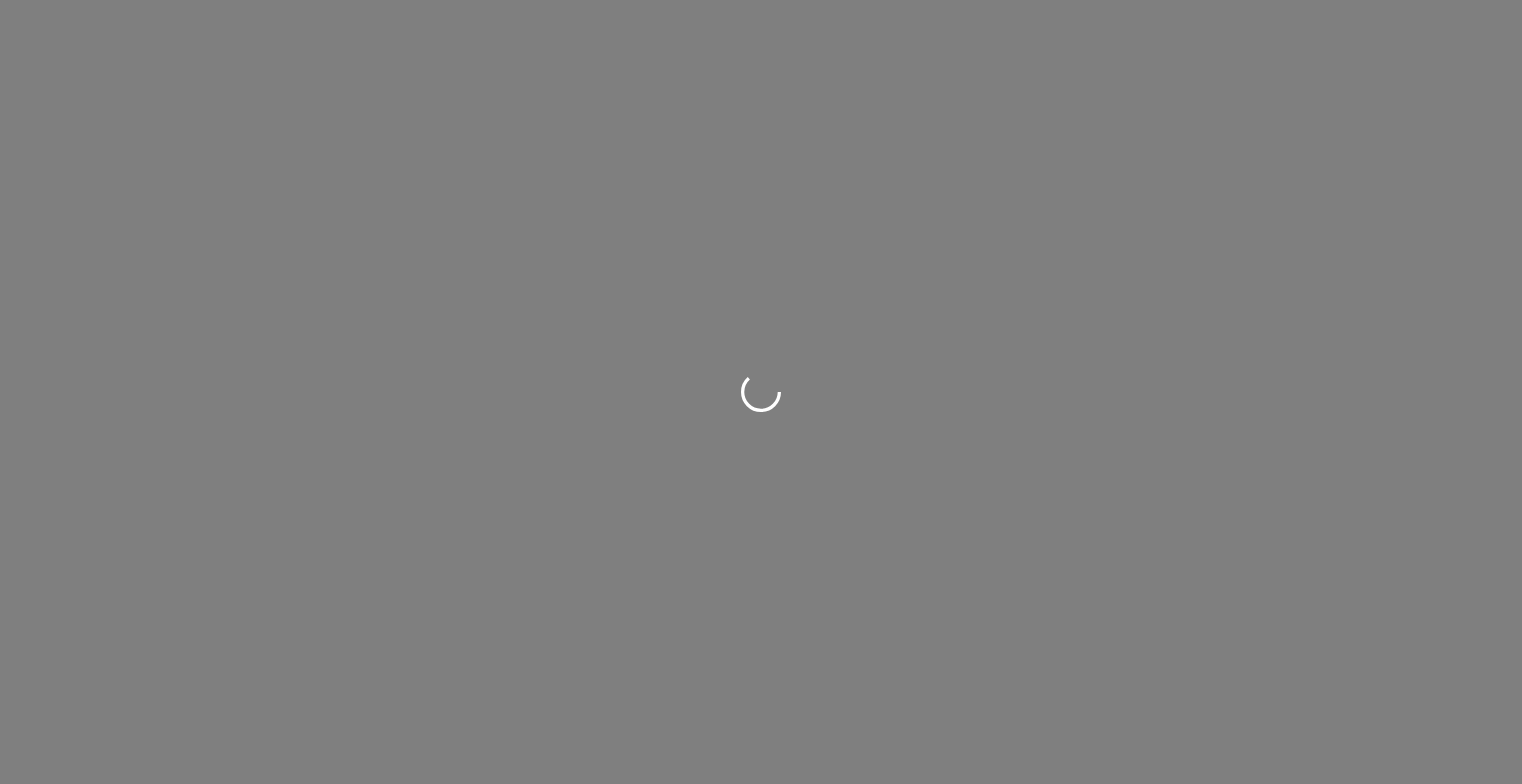 scroll, scrollTop: 0, scrollLeft: 0, axis: both 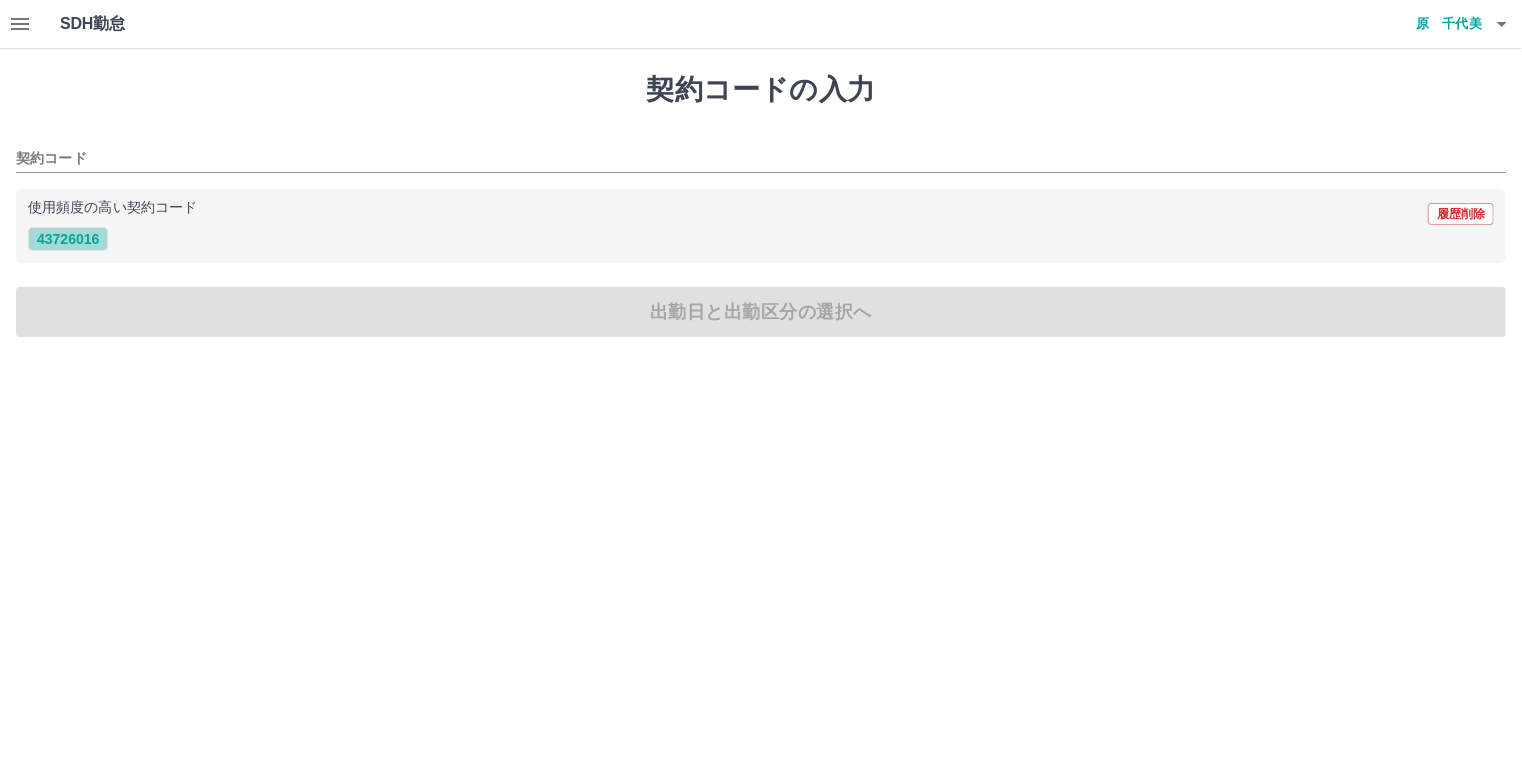 click on "43726016" at bounding box center (68, 239) 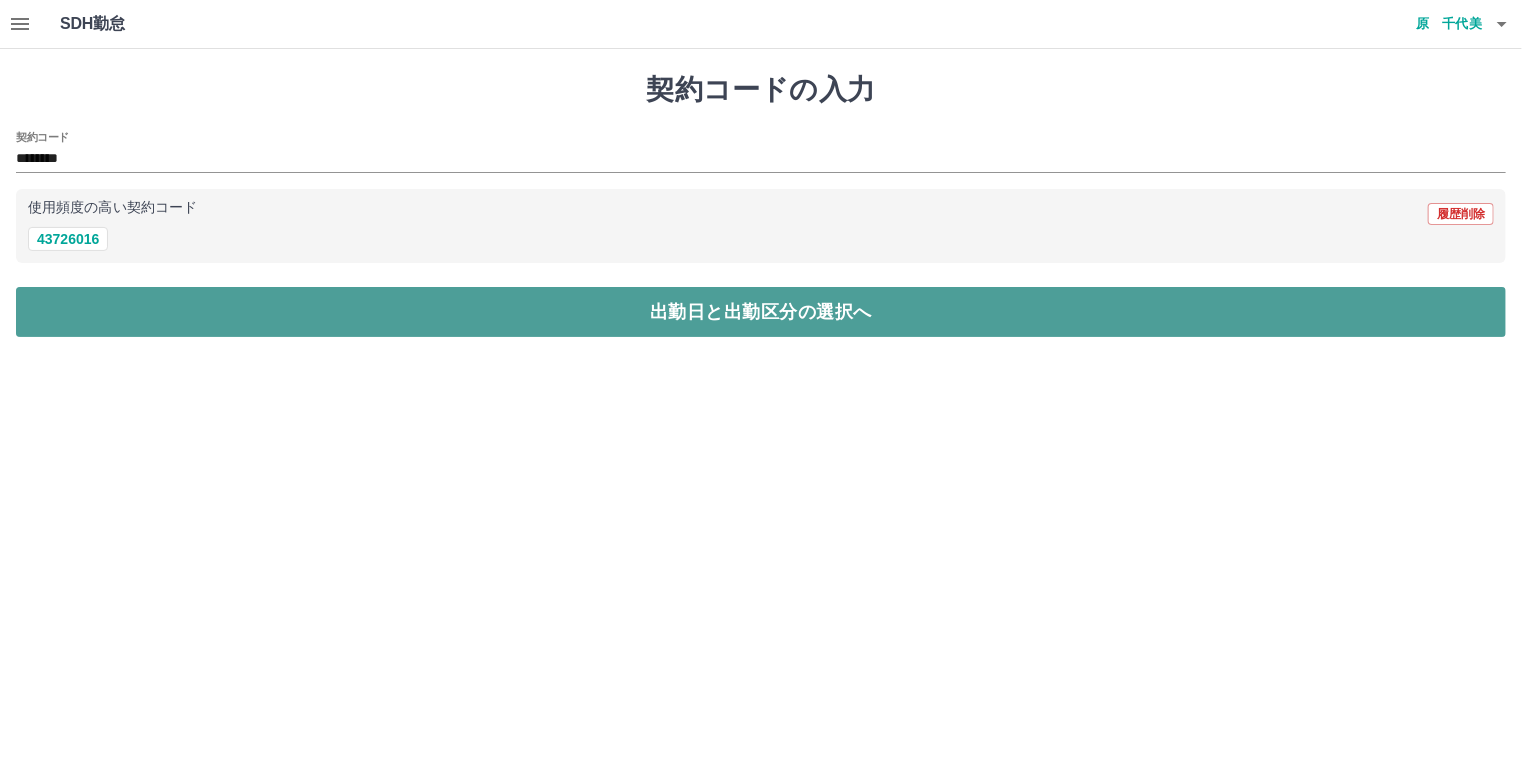 click on "出勤日と出勤区分の選択へ" at bounding box center [761, 312] 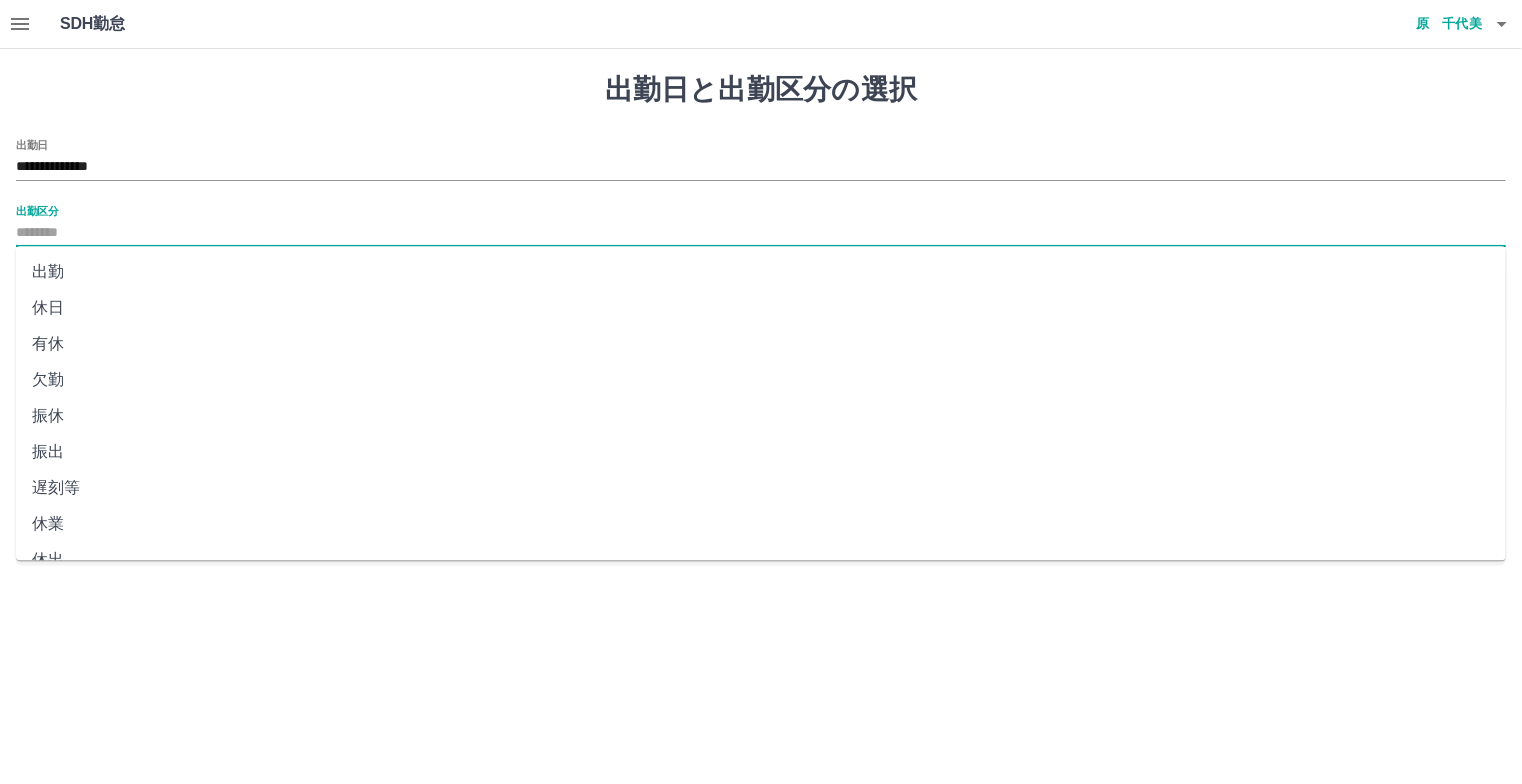 click on "出勤区分" at bounding box center (761, 233) 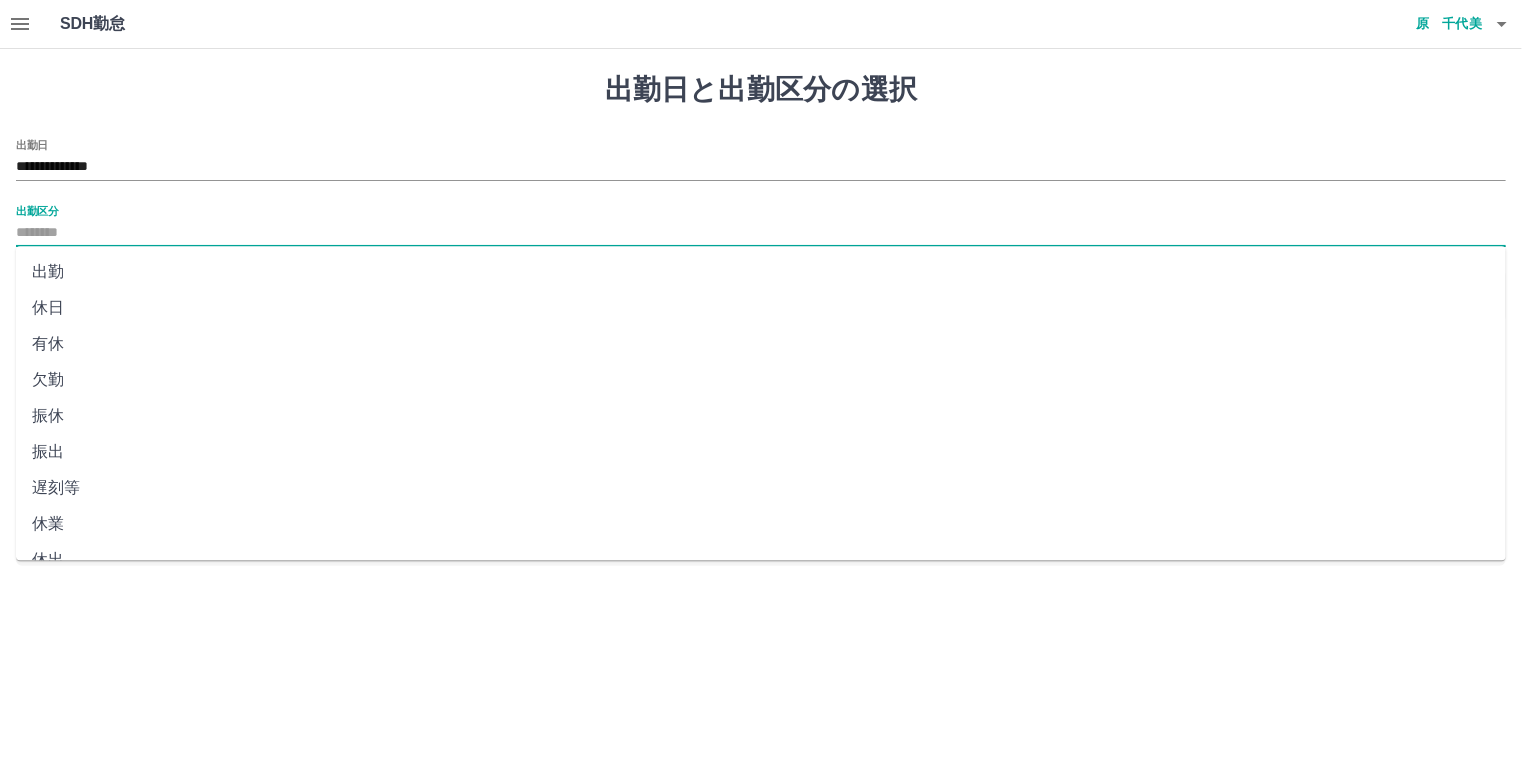 click on "出勤" at bounding box center (761, 272) 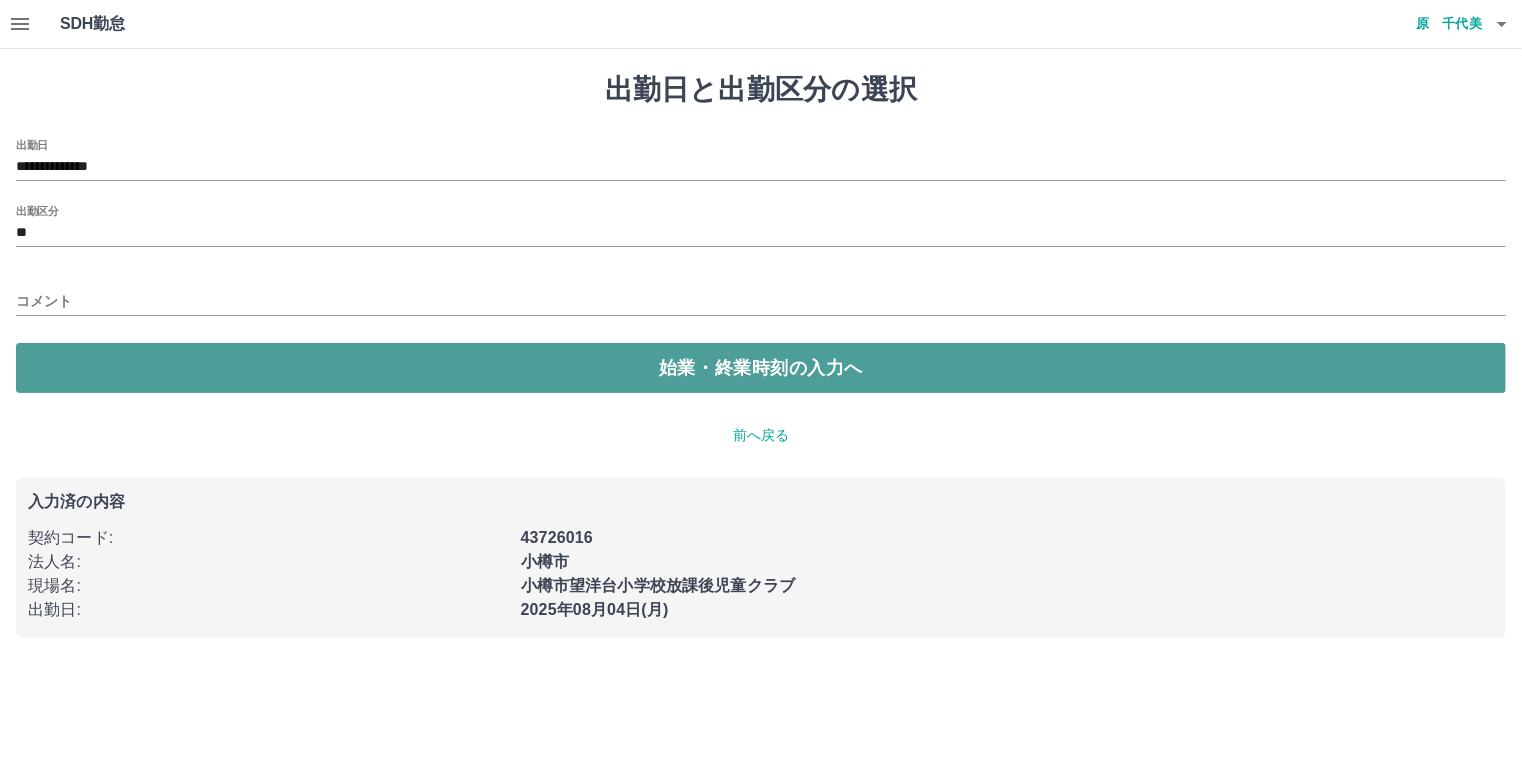 click on "始業・終業時刻の入力へ" at bounding box center (761, 368) 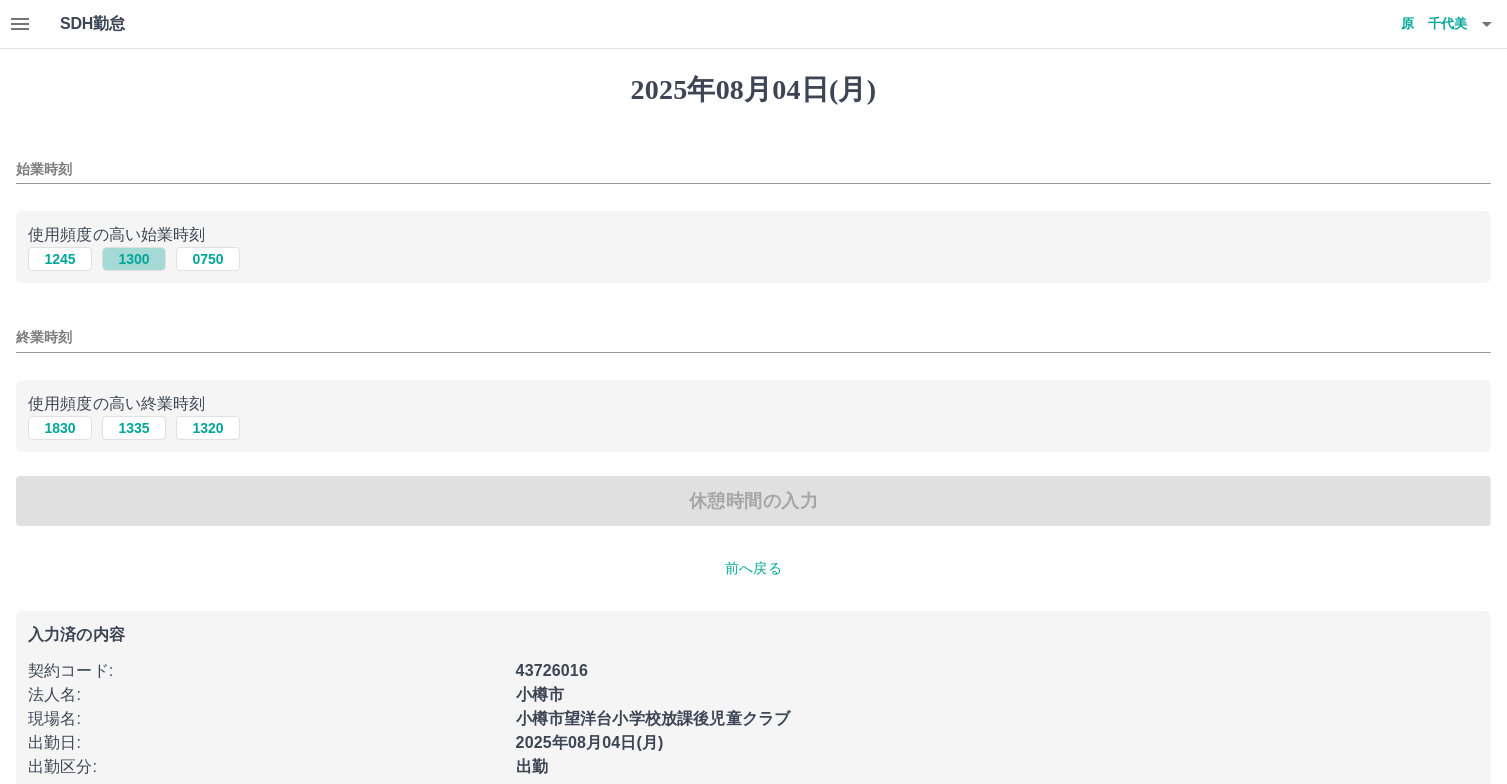 click on "1300" at bounding box center [134, 259] 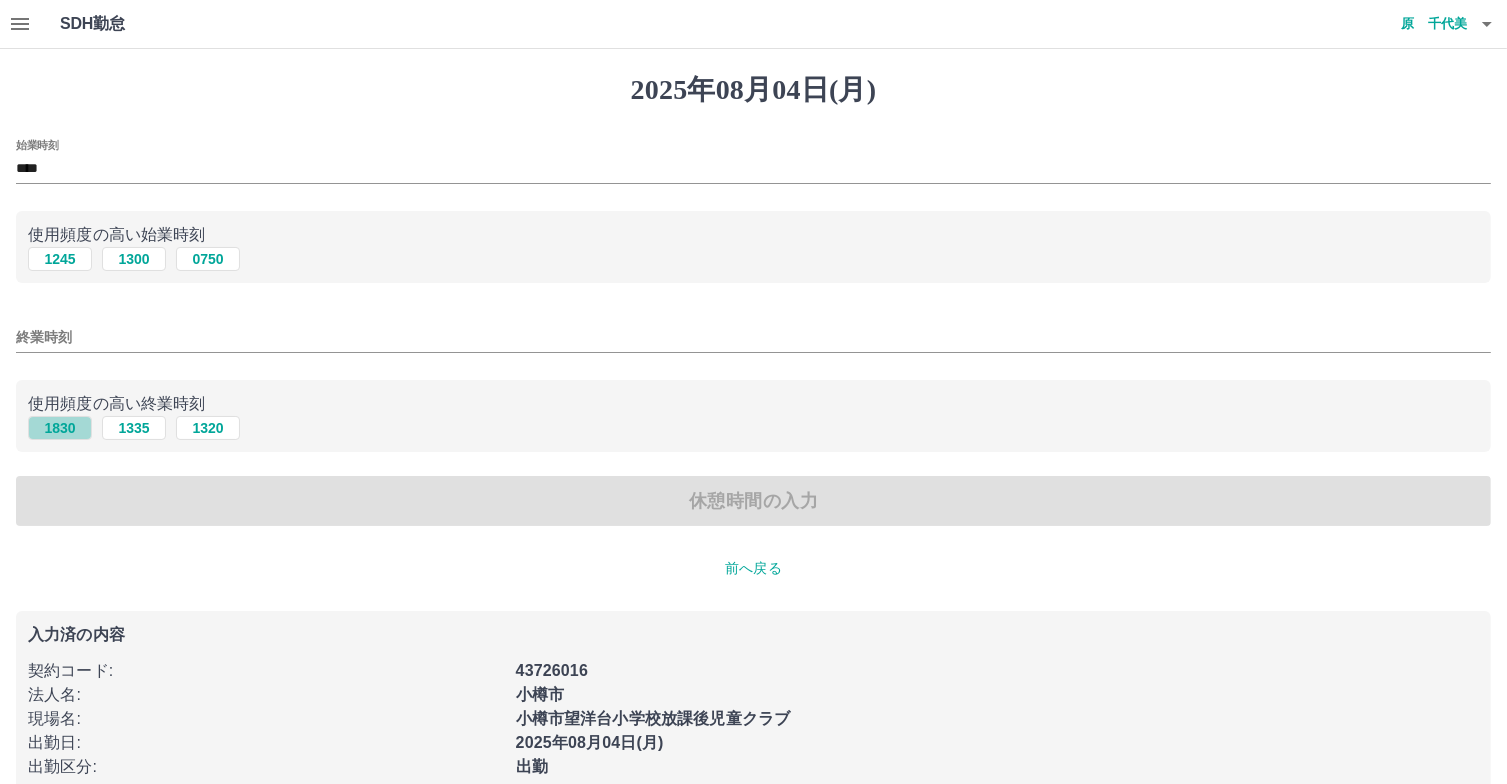 click on "1830" at bounding box center (60, 428) 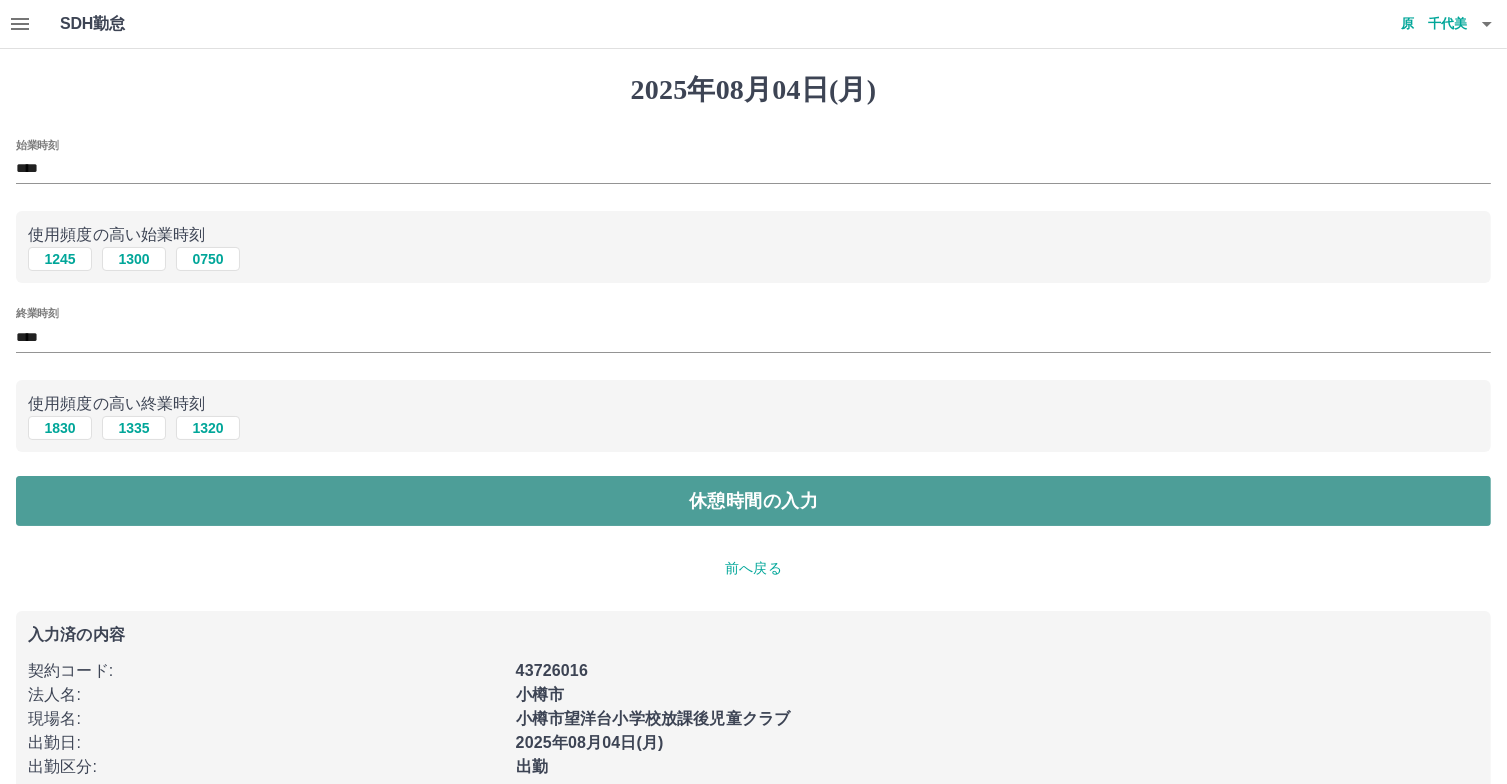 click on "休憩時間の入力" at bounding box center (753, 501) 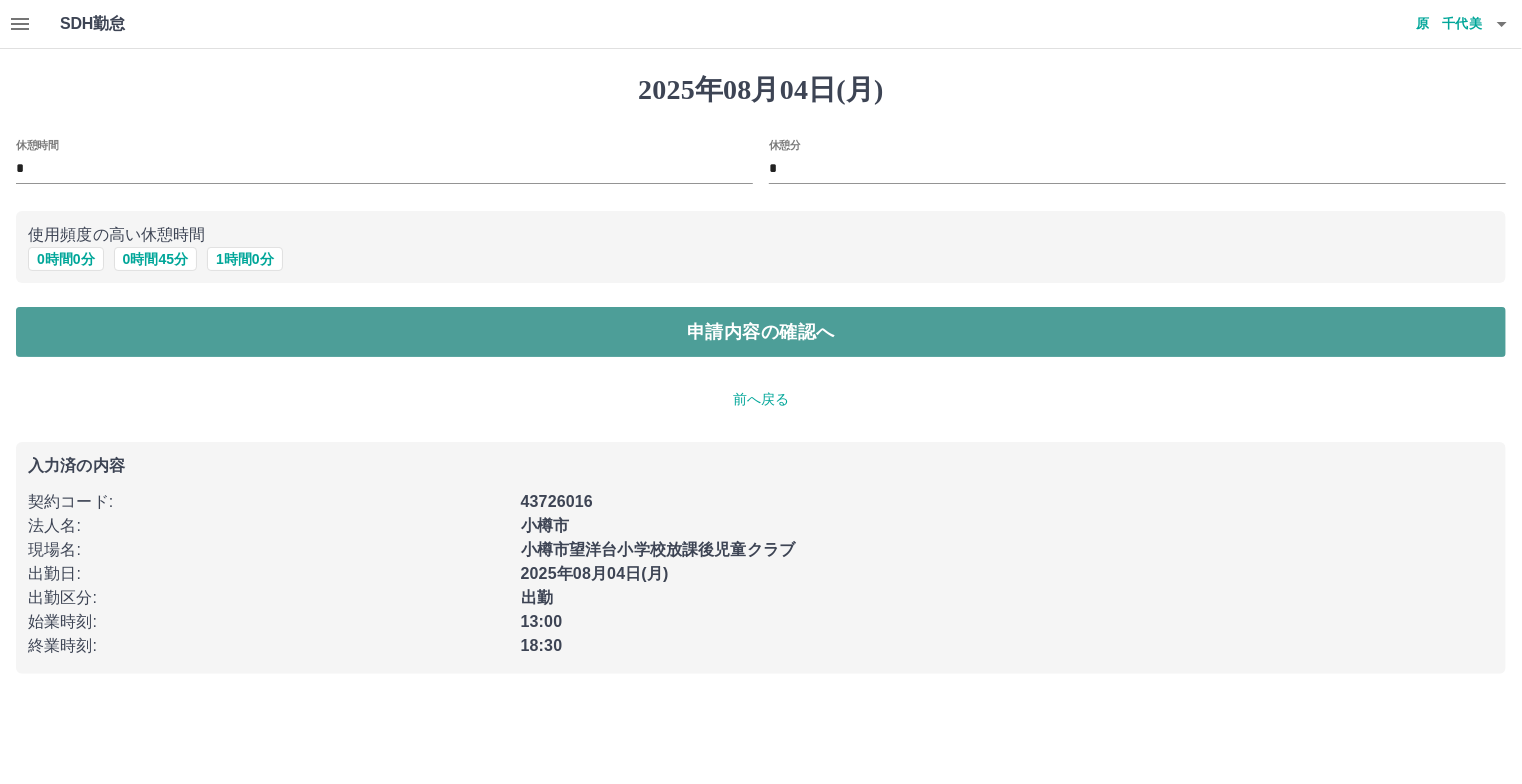 click on "申請内容の確認へ" at bounding box center [761, 332] 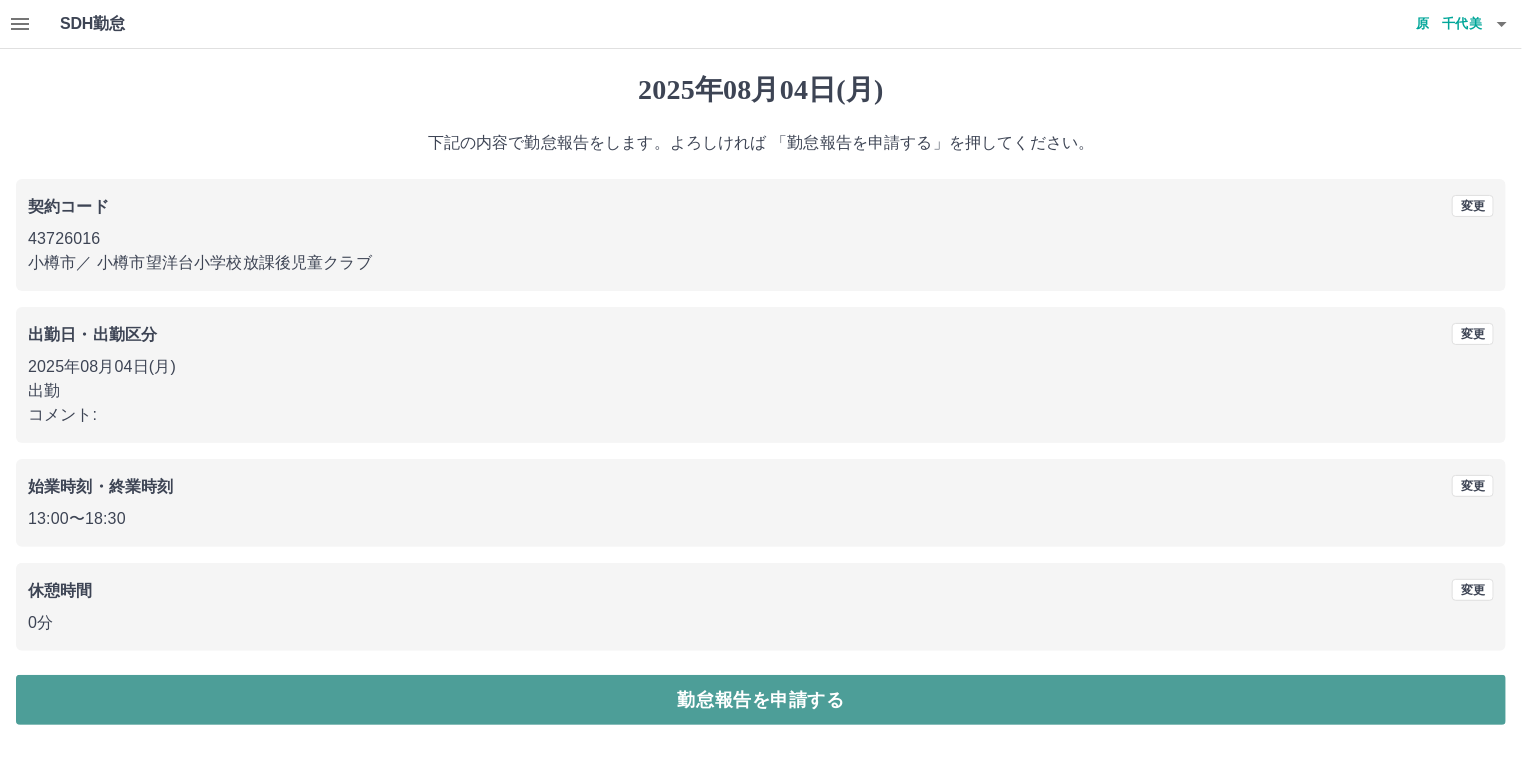click on "勤怠報告を申請する" at bounding box center (761, 700) 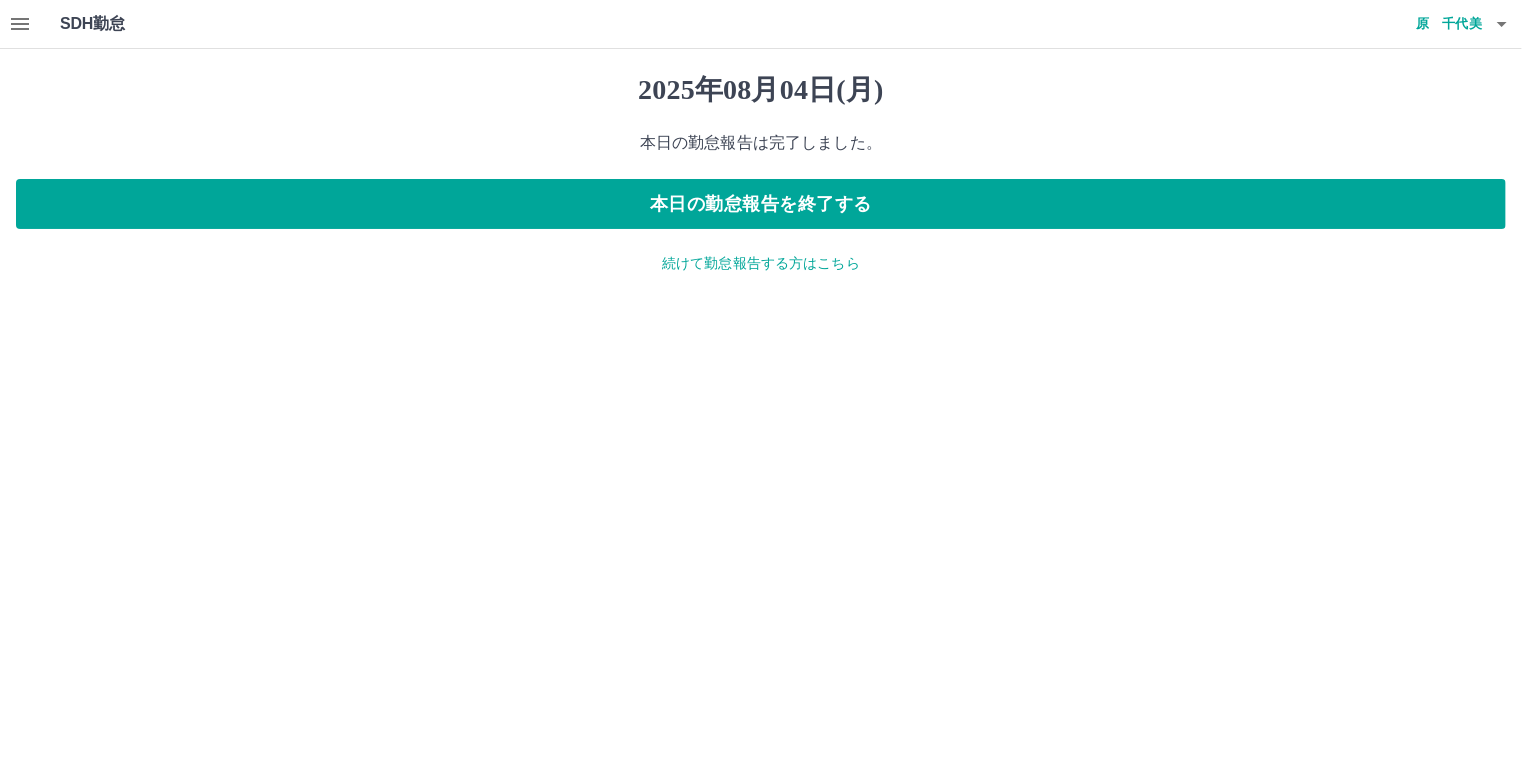 click on "続けて勤怠報告する方はこちら" at bounding box center [761, 263] 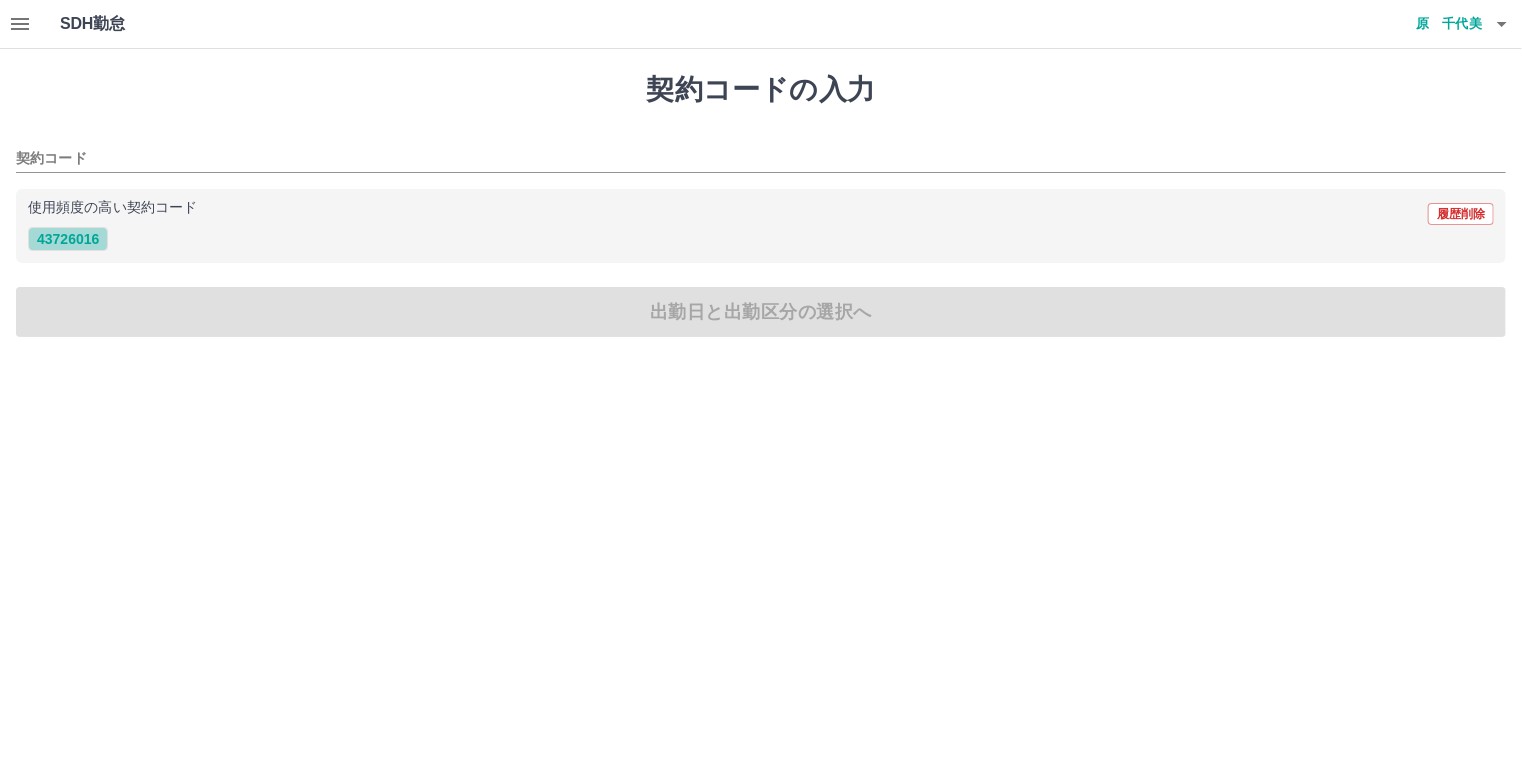 click on "43726016" at bounding box center [68, 239] 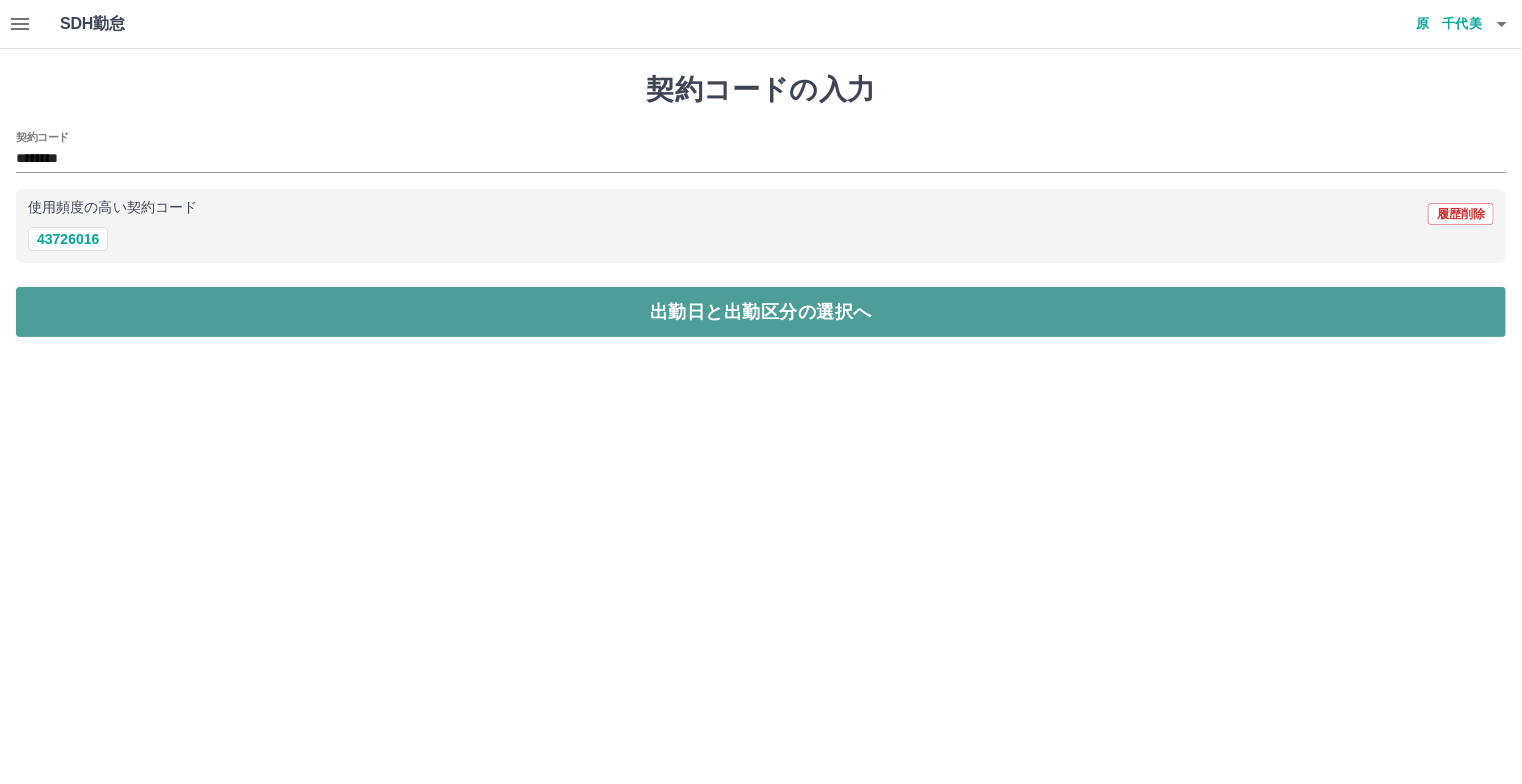 click on "出勤日と出勤区分の選択へ" at bounding box center [761, 312] 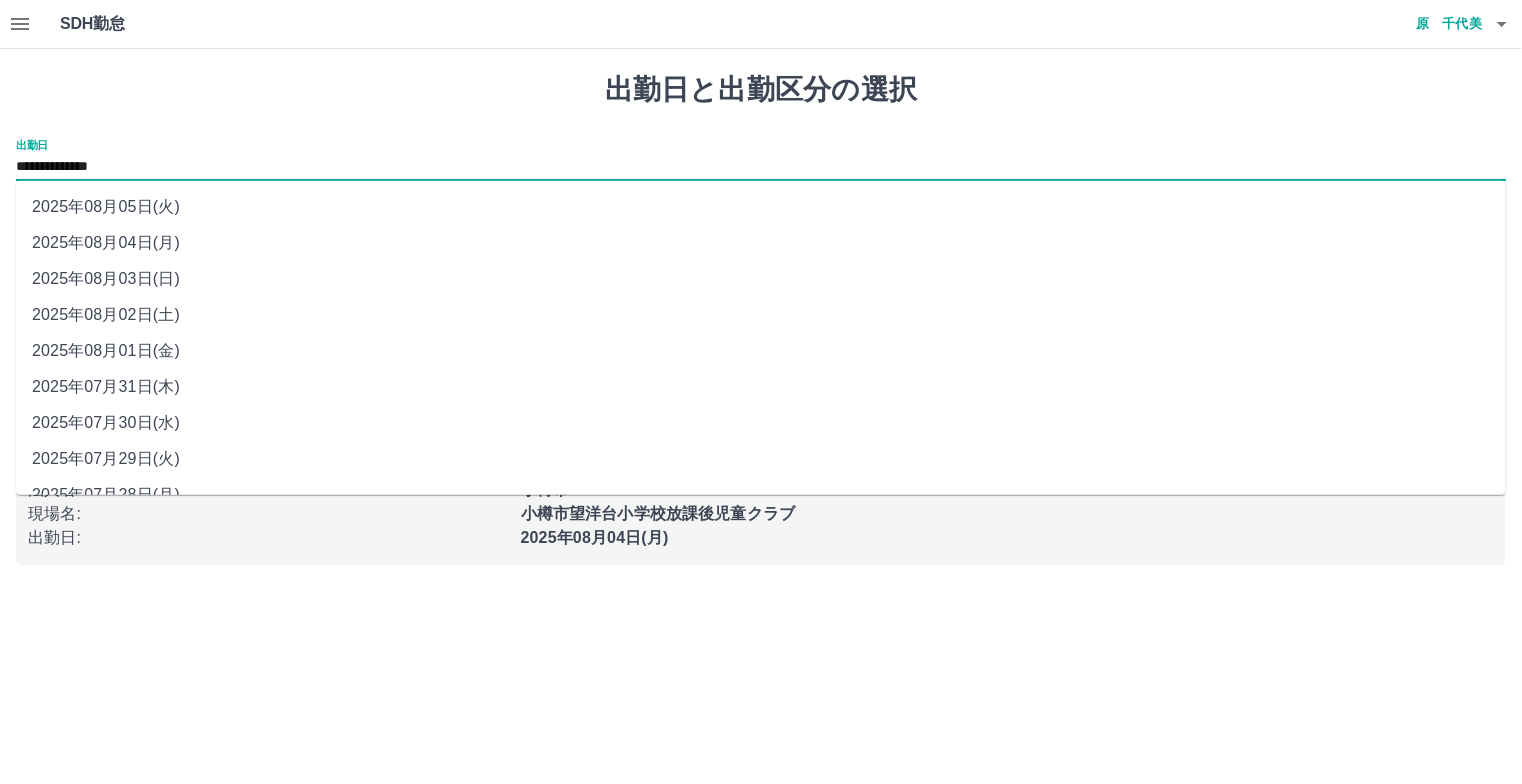 click on "**********" at bounding box center [761, 167] 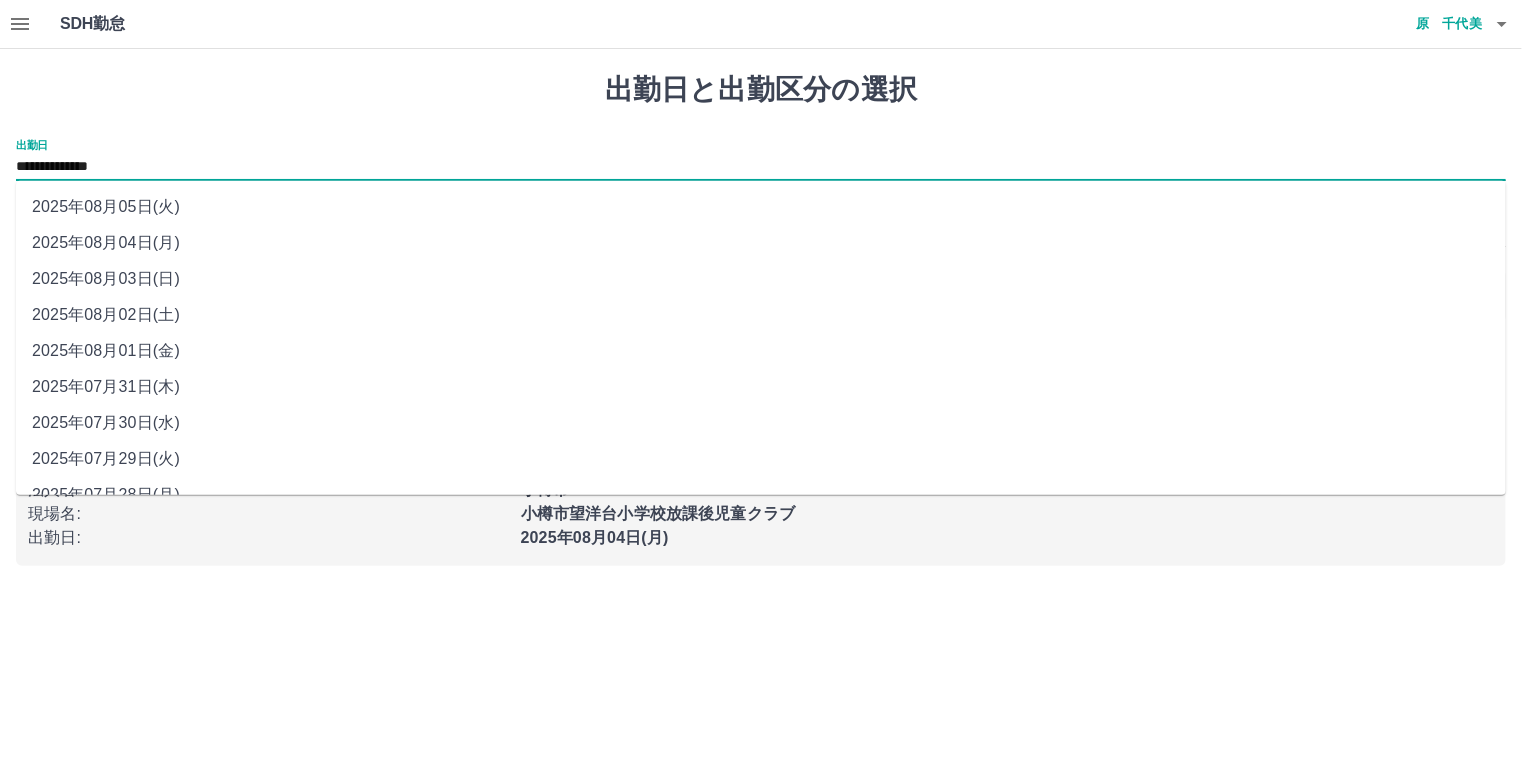 click on "2025年08月05日(火)" at bounding box center [761, 207] 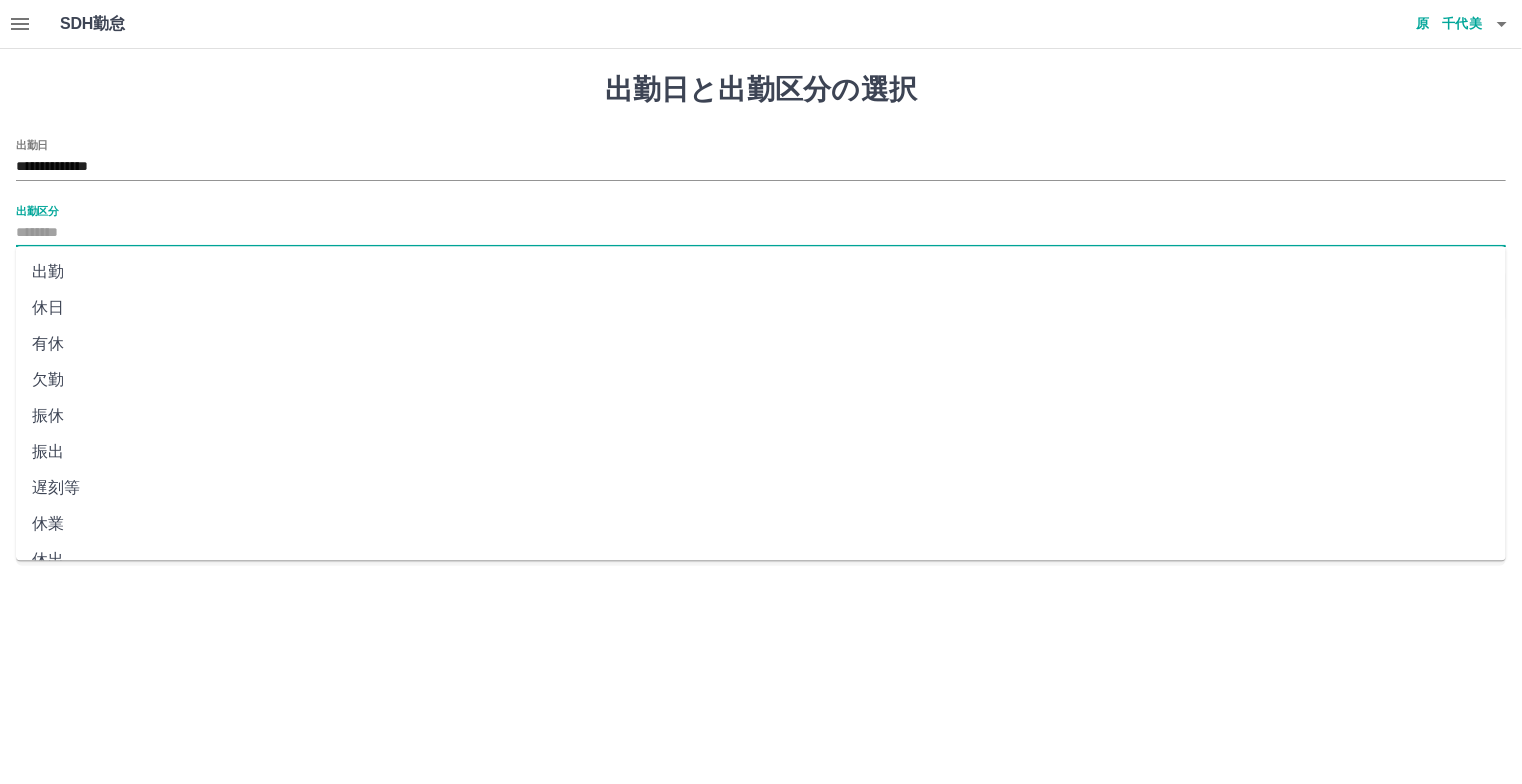 click on "出勤区分" at bounding box center [761, 233] 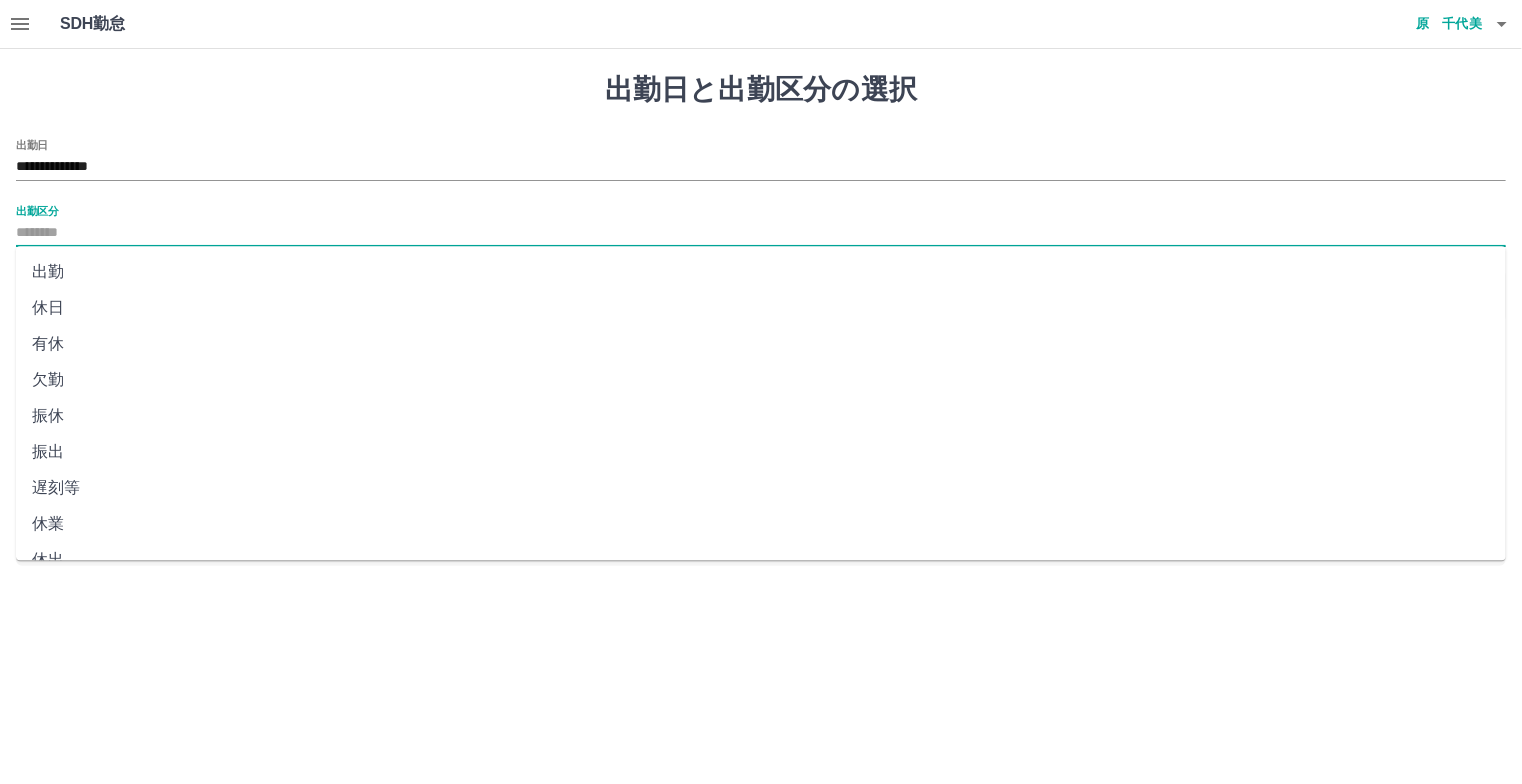 click on "休日" at bounding box center (761, 308) 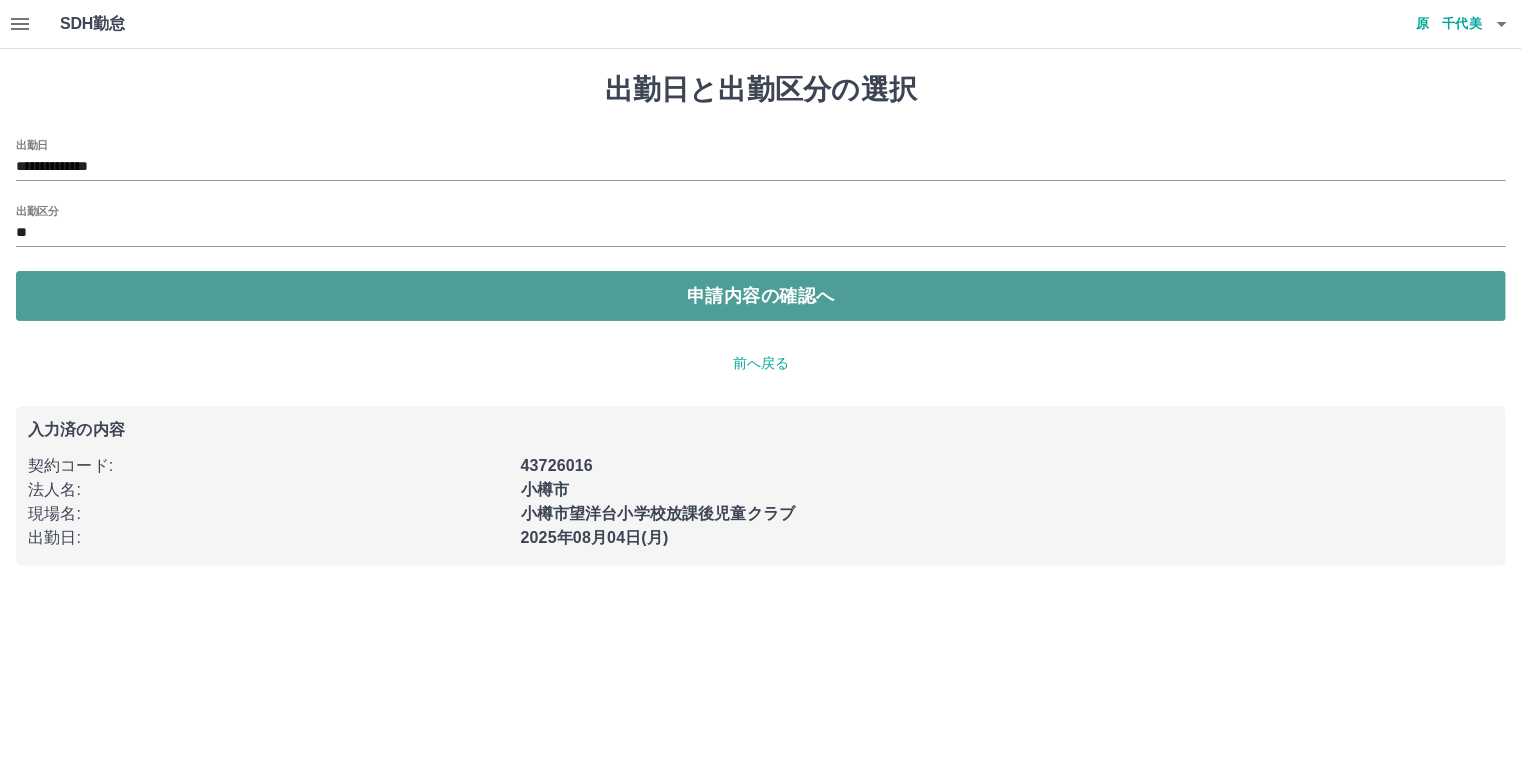 click on "申請内容の確認へ" at bounding box center [761, 296] 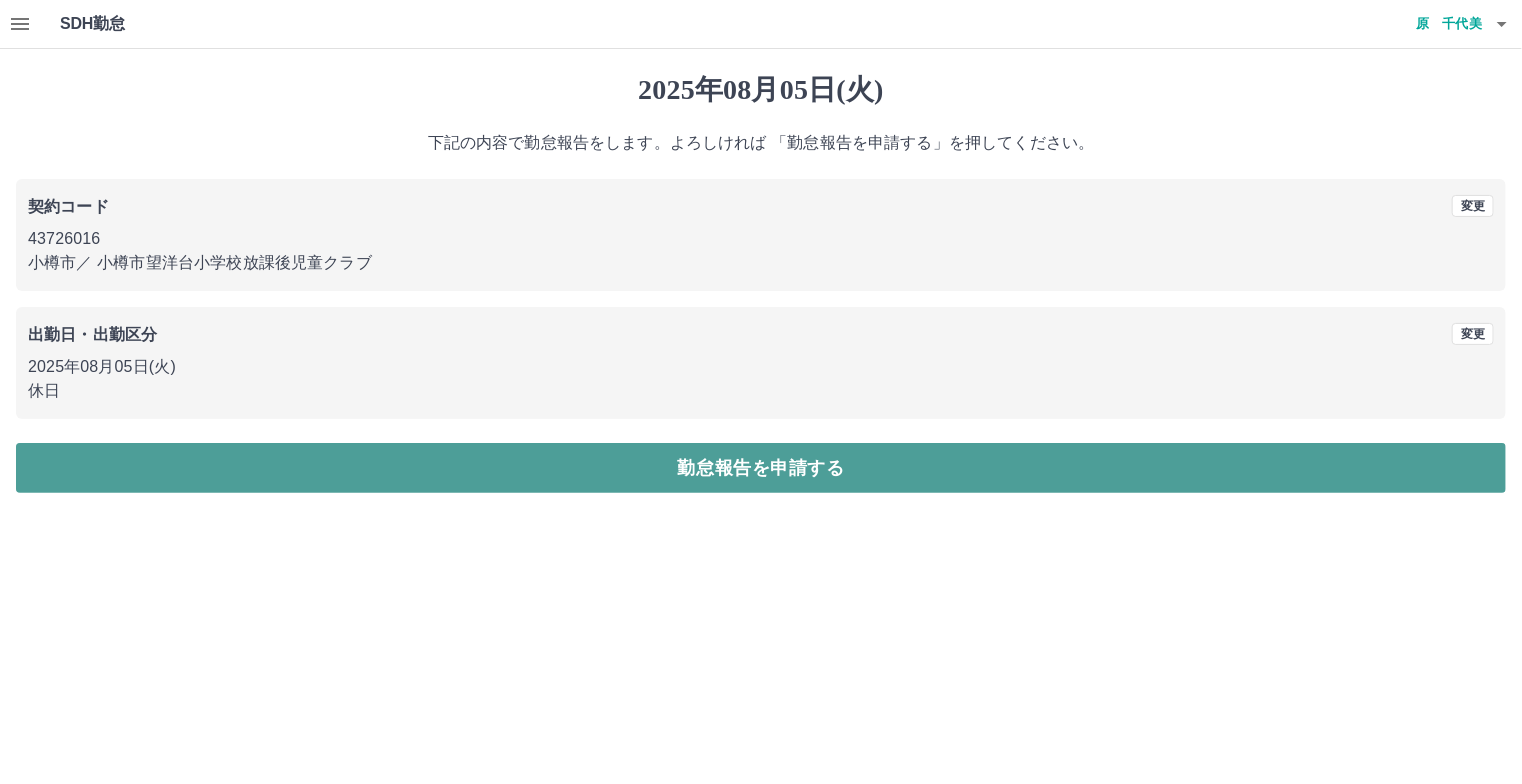 click on "勤怠報告を申請する" at bounding box center (761, 468) 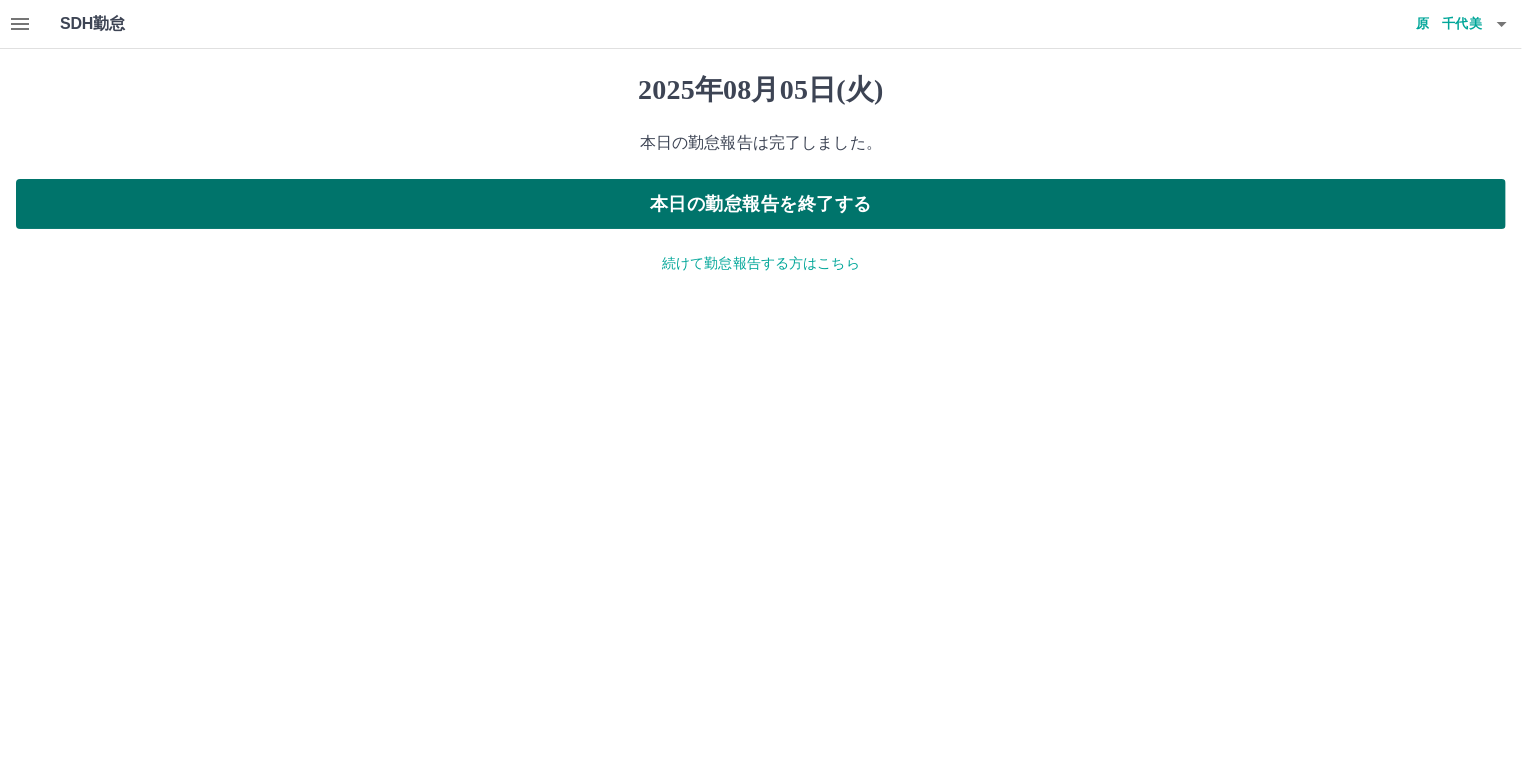 click on "本日の勤怠報告を終了する" at bounding box center (761, 204) 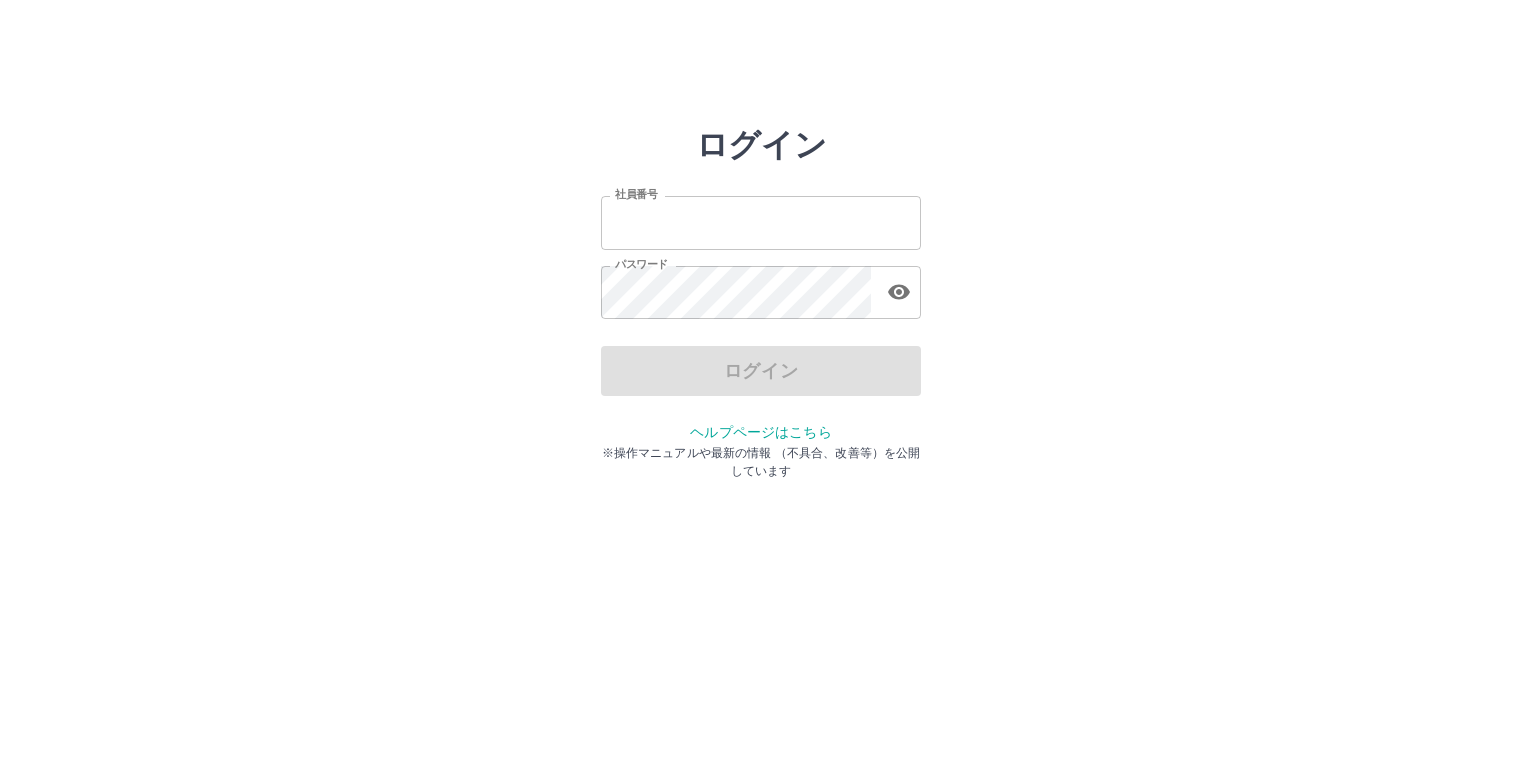scroll, scrollTop: 0, scrollLeft: 0, axis: both 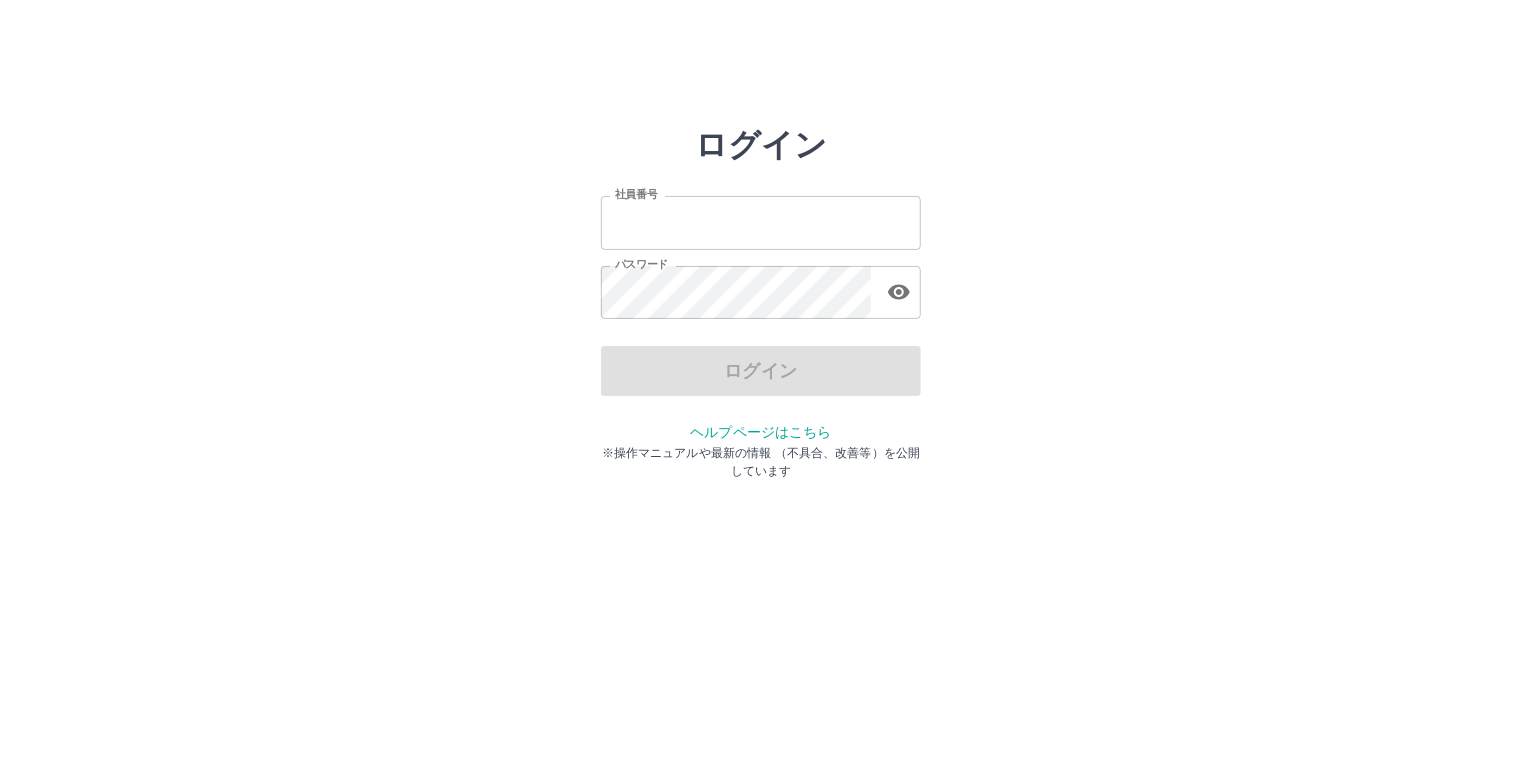 type on "*******" 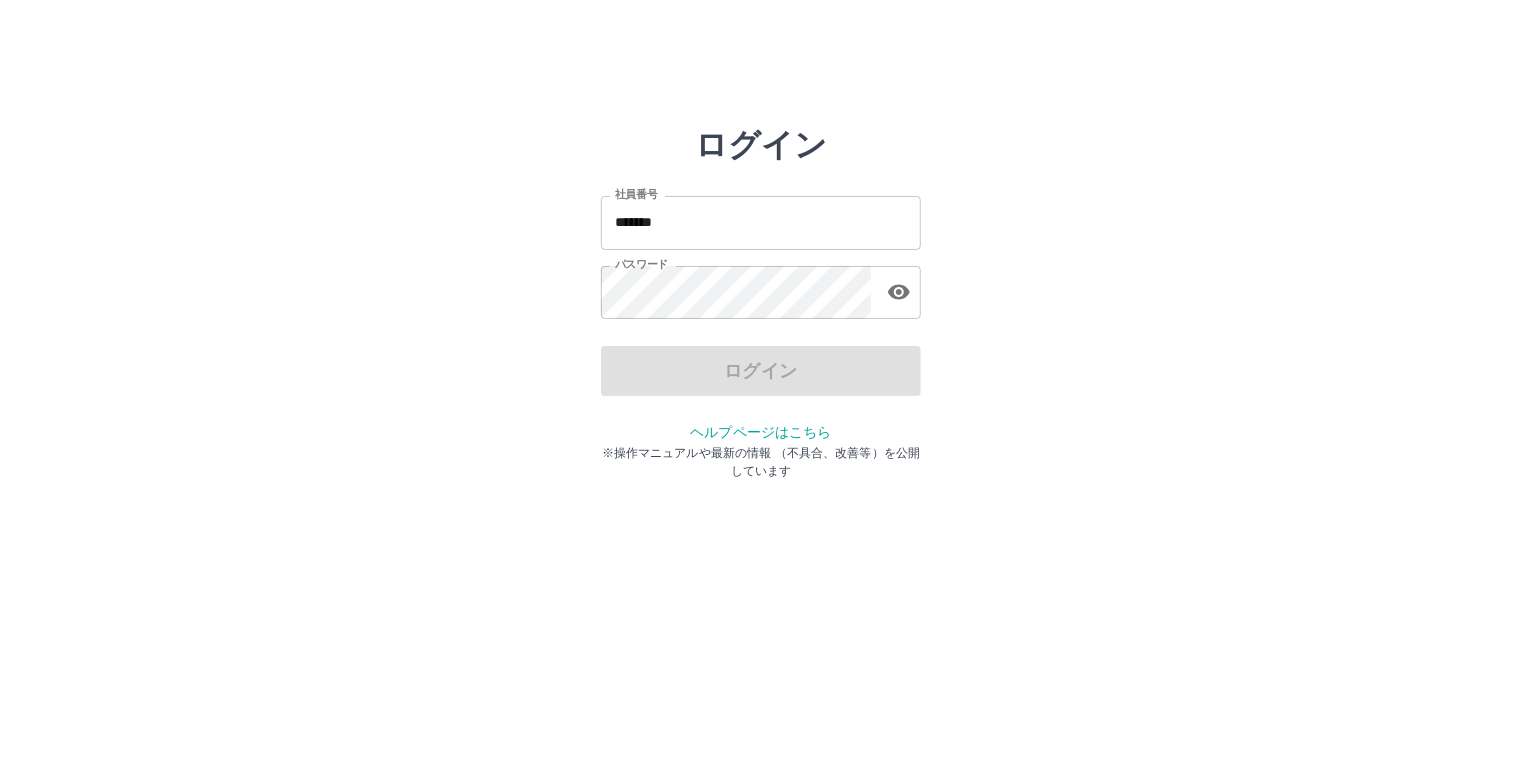 click on "ログイン 社員番号 ******* 社員番号 パスワード パスワード ログイン ヘルプページはこちら ※操作マニュアルや最新の情報 （不具合、改善等）を公開しています" at bounding box center (761, 223) 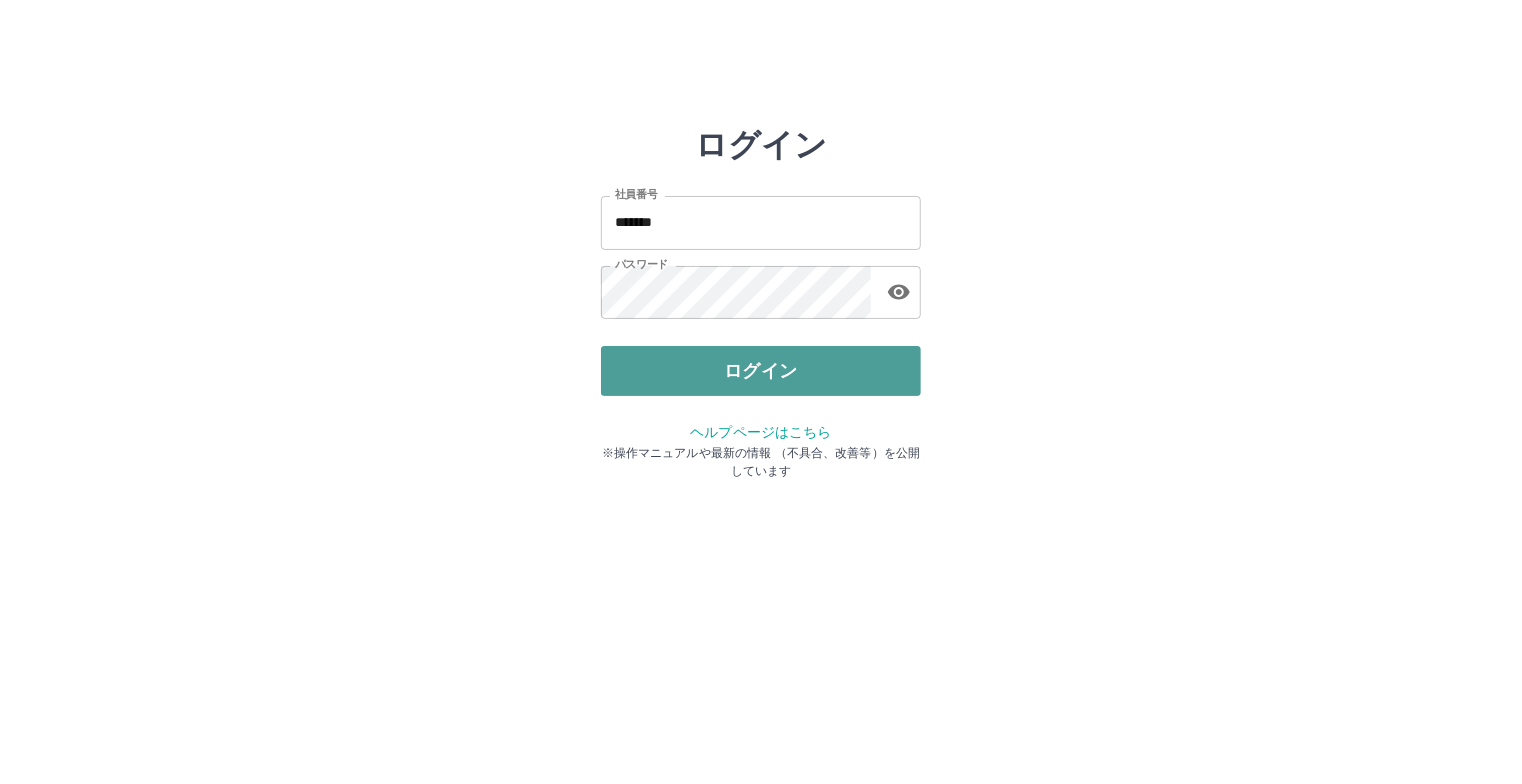 click on "ログイン" at bounding box center [761, 371] 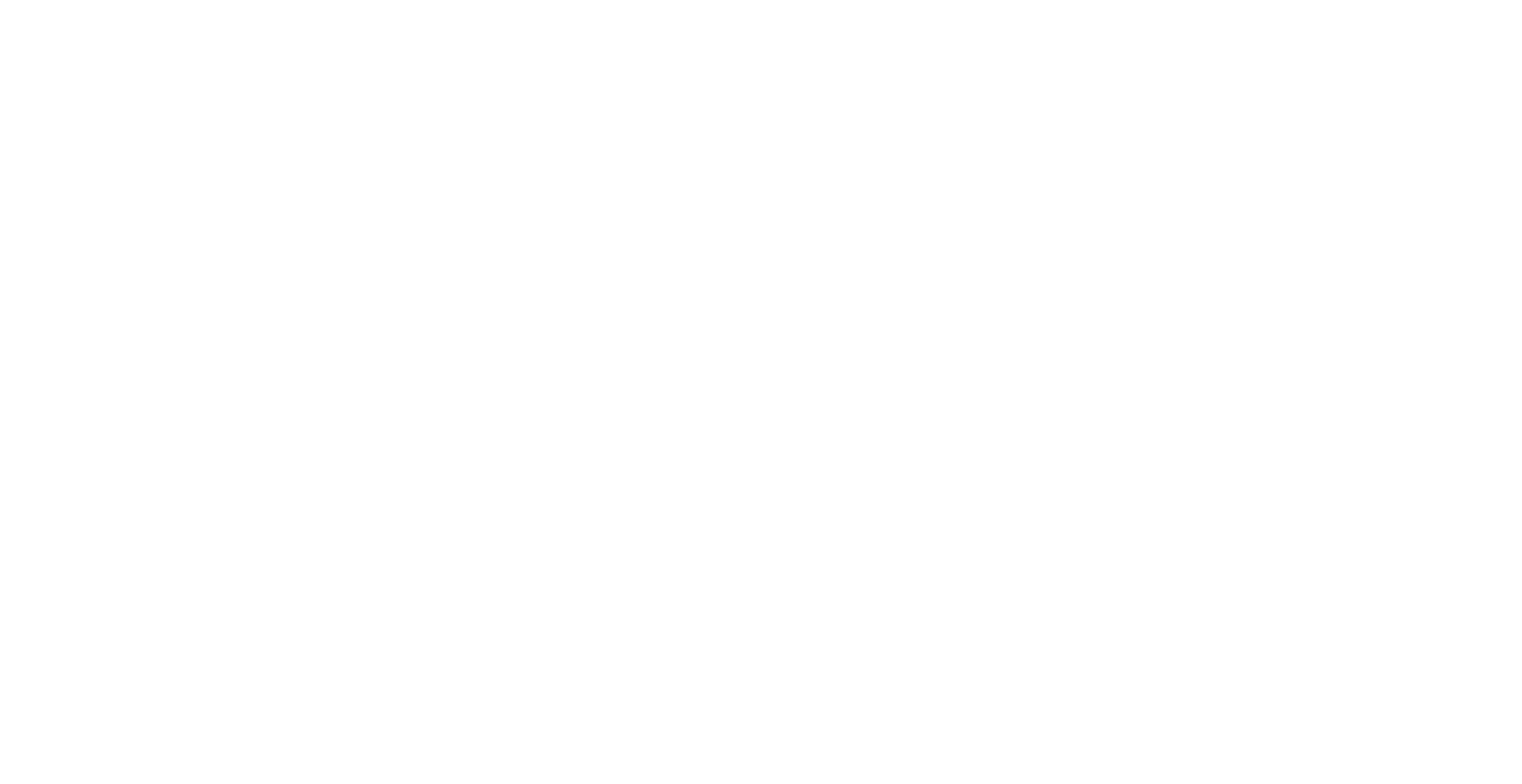 scroll, scrollTop: 0, scrollLeft: 0, axis: both 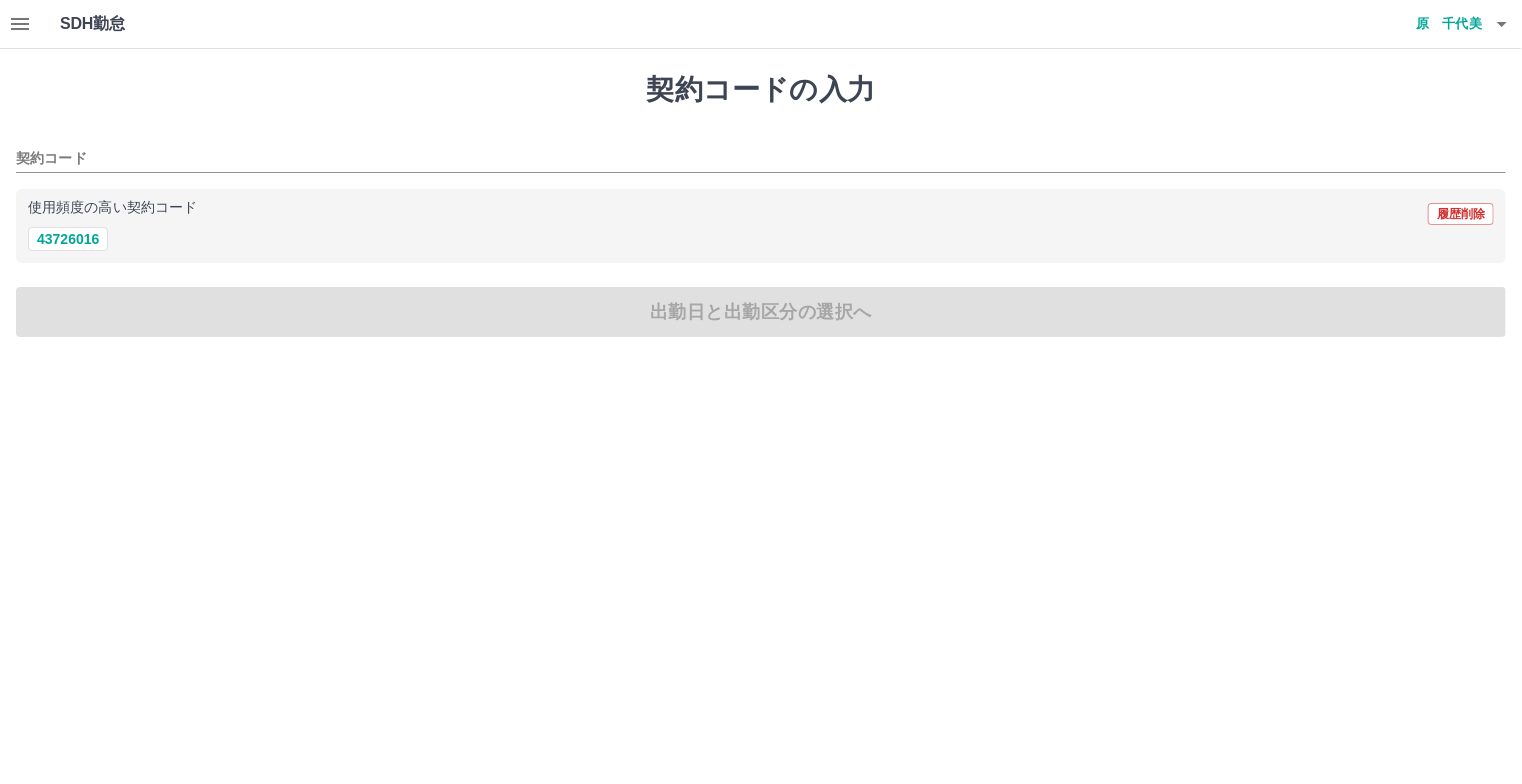 click on "原　千代美" at bounding box center (1422, 24) 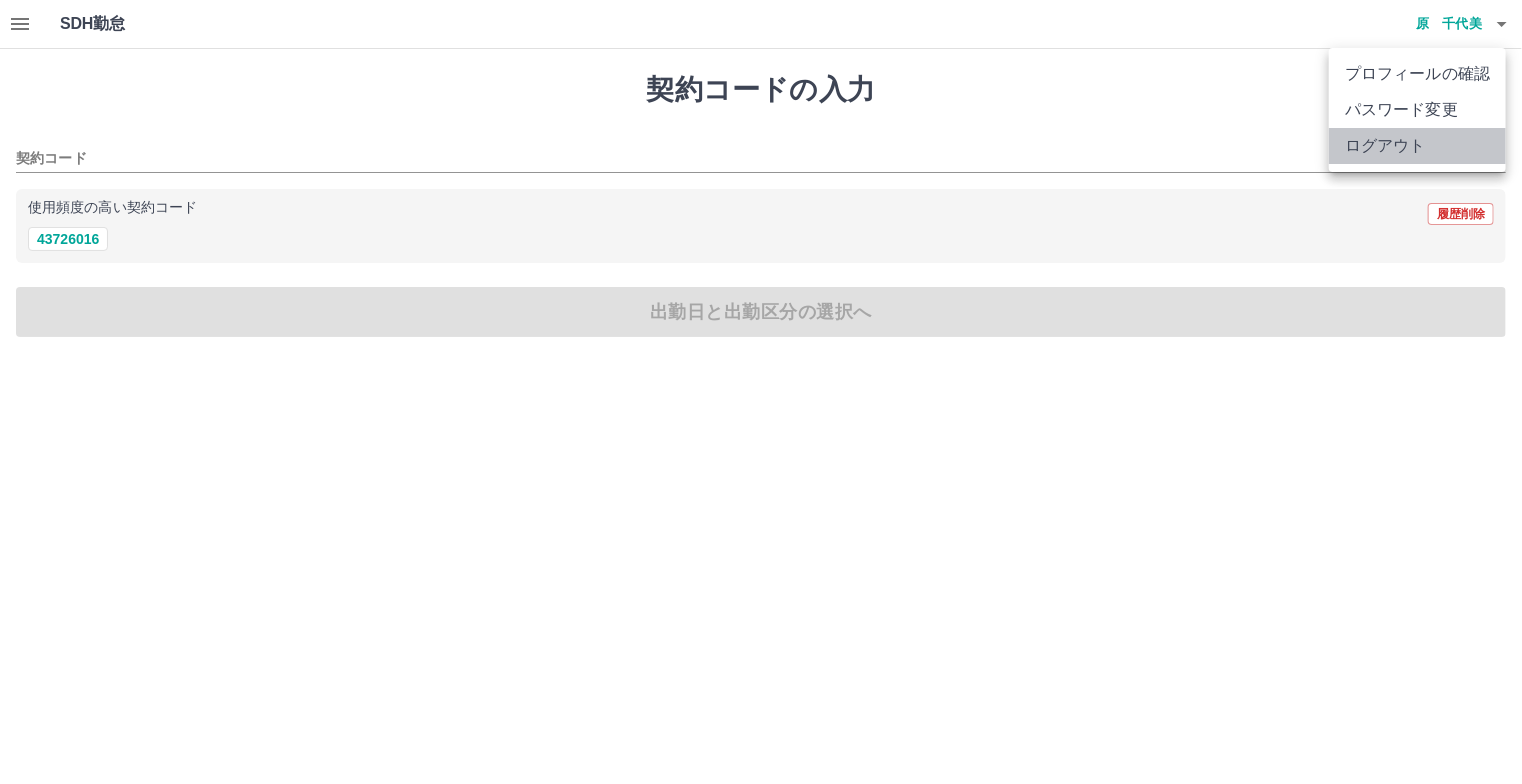 click on "ログアウト" at bounding box center (1417, 146) 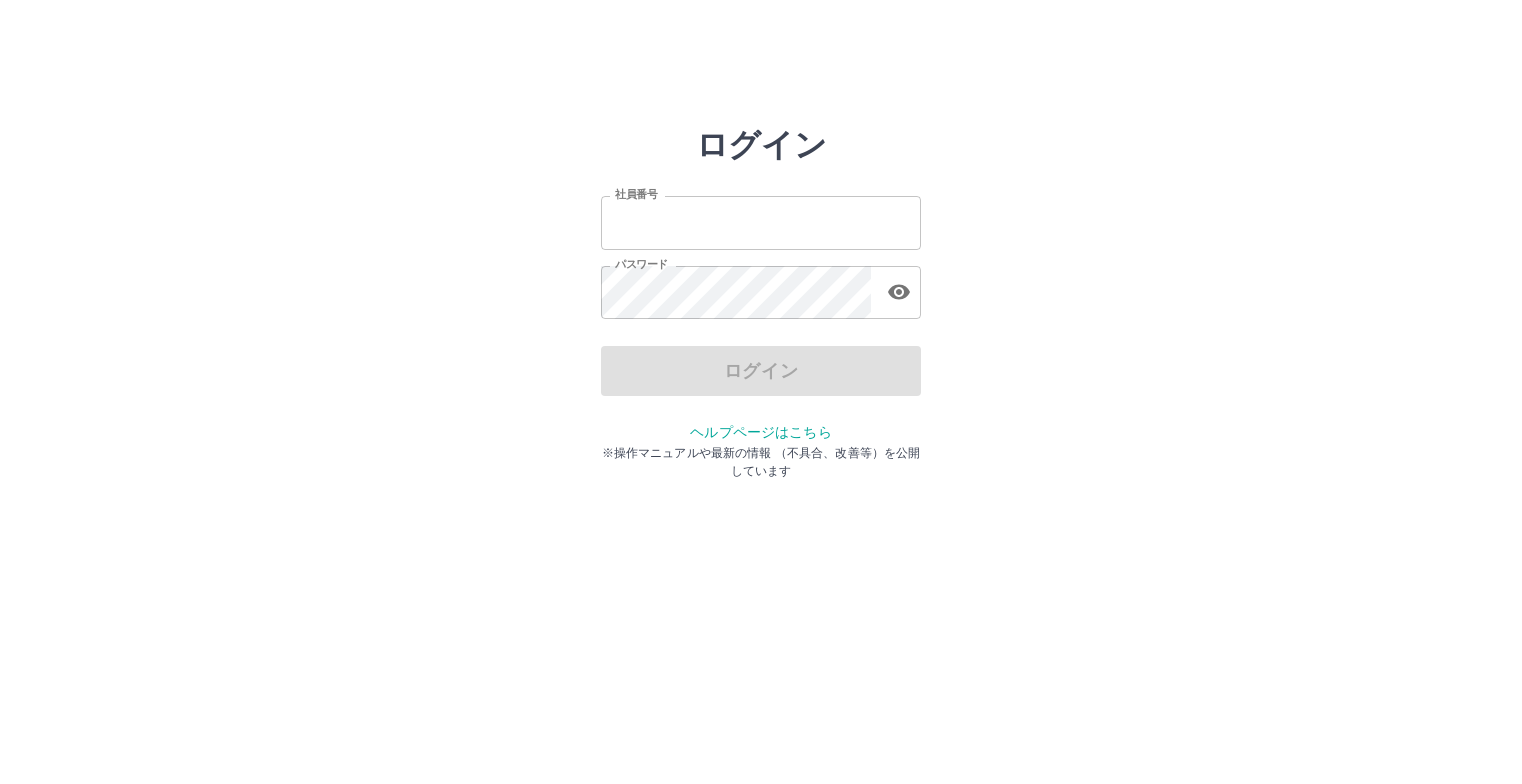 scroll, scrollTop: 0, scrollLeft: 0, axis: both 